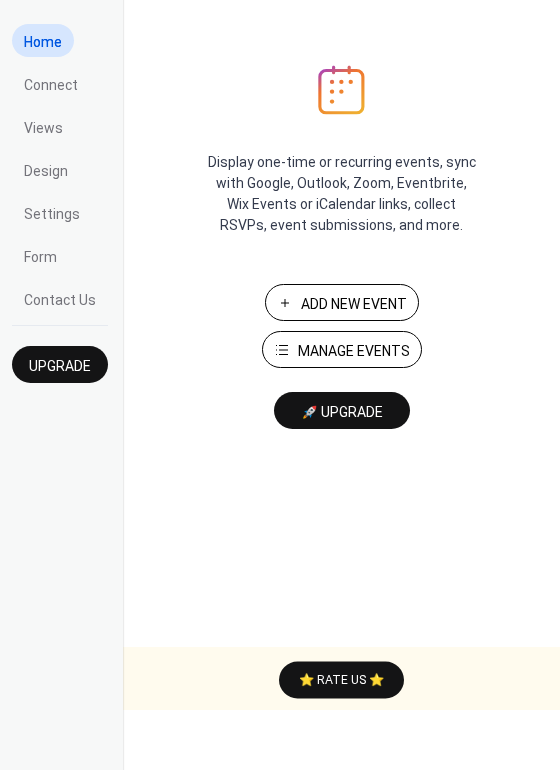 scroll, scrollTop: 0, scrollLeft: 0, axis: both 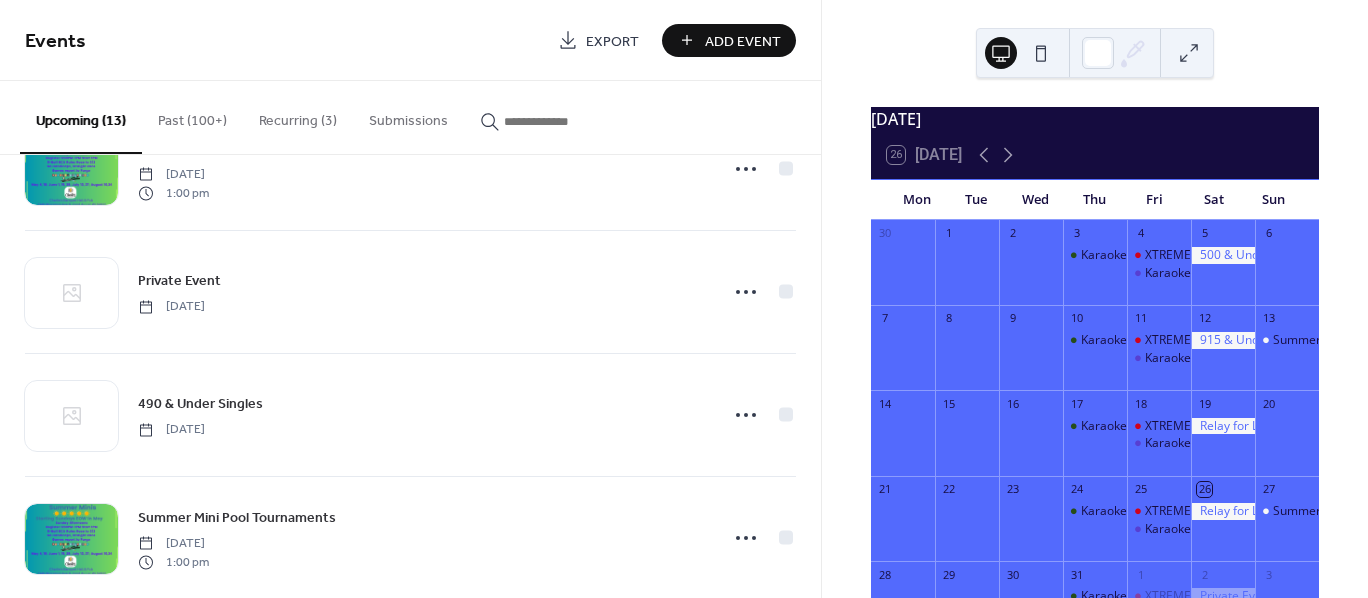 click 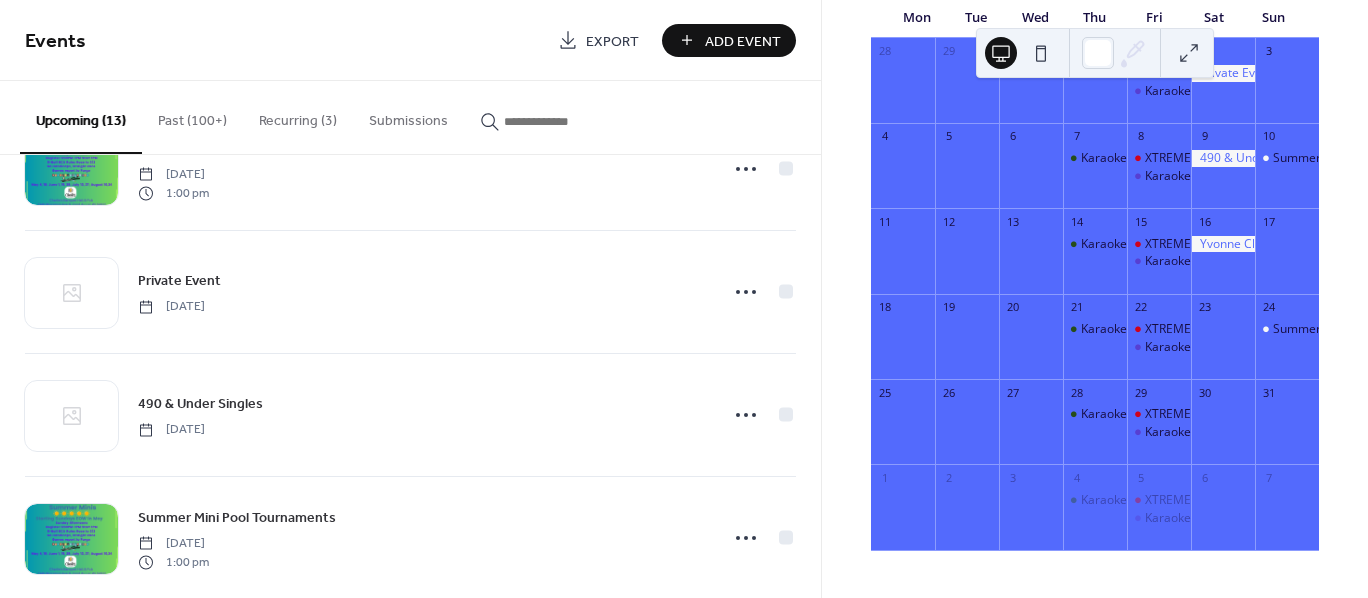 scroll, scrollTop: 192, scrollLeft: 0, axis: vertical 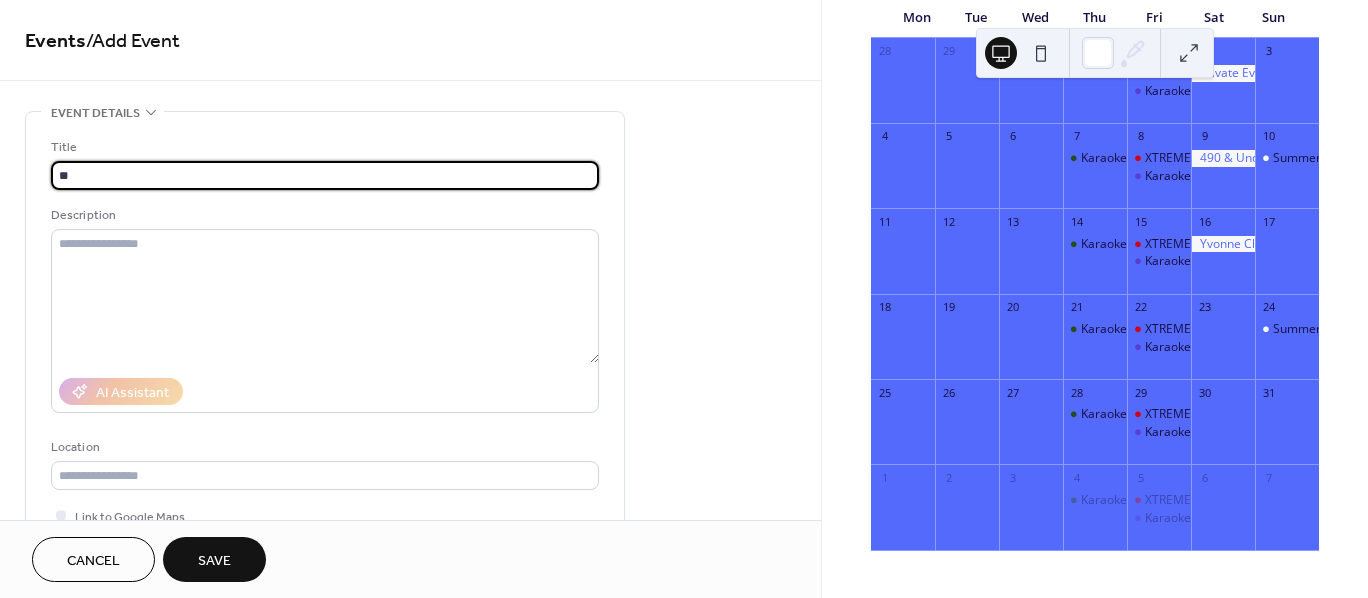 type on "*" 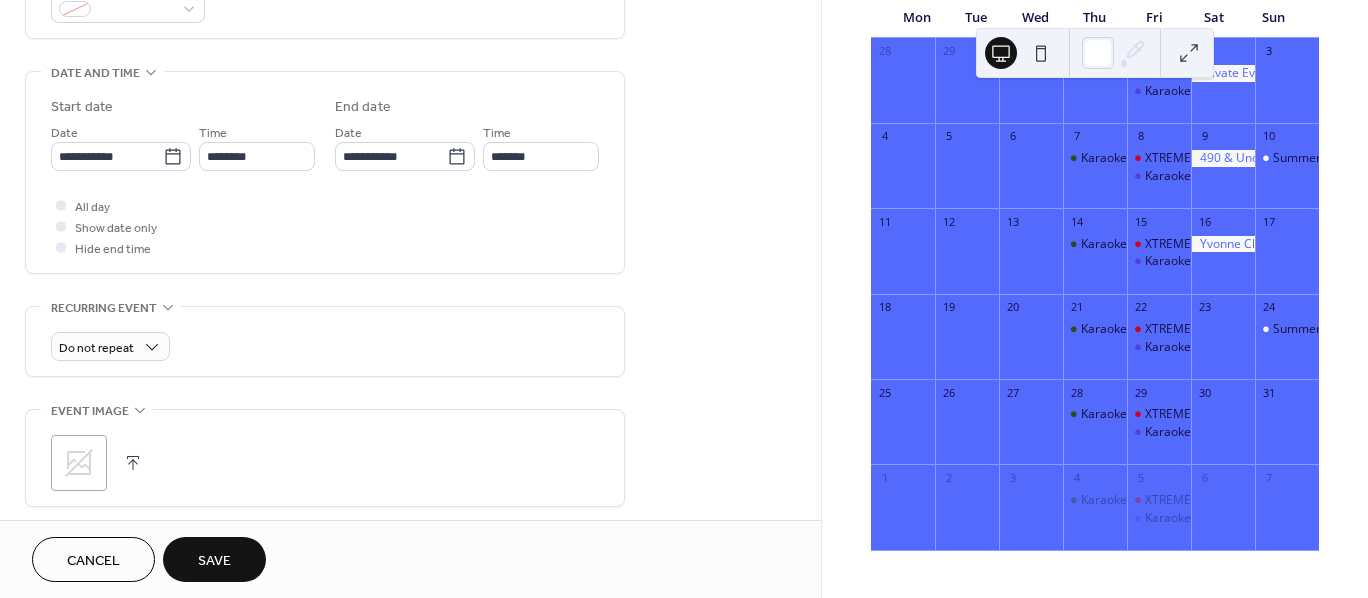 scroll, scrollTop: 600, scrollLeft: 0, axis: vertical 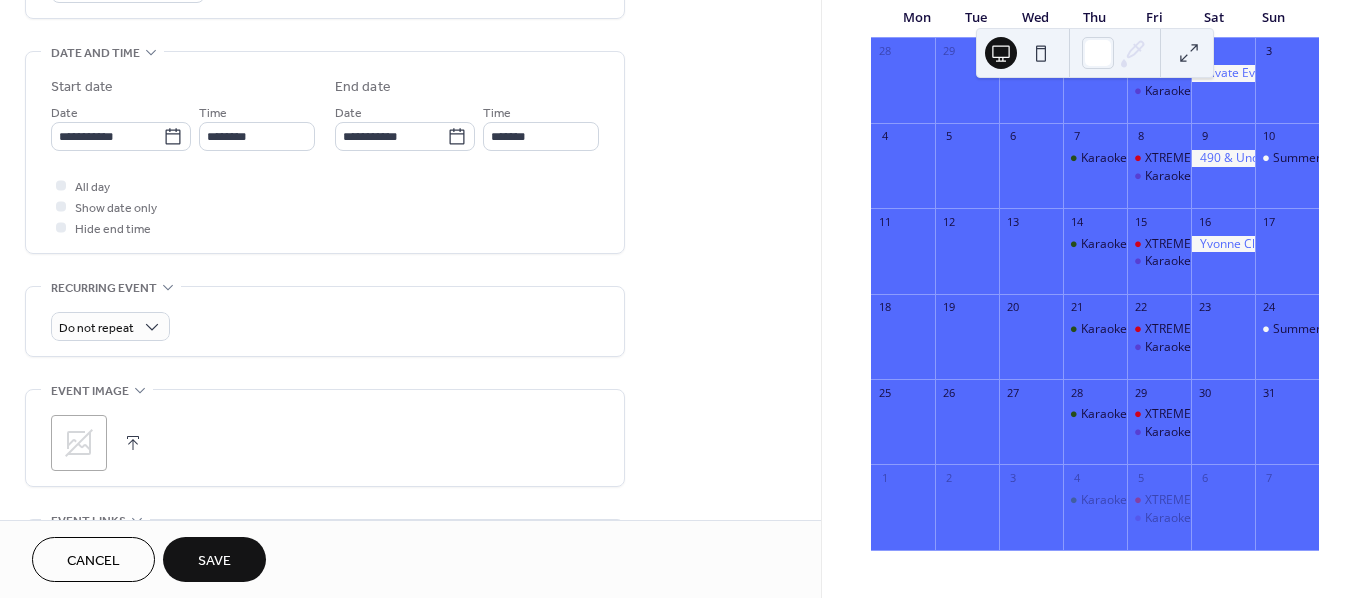 type on "**********" 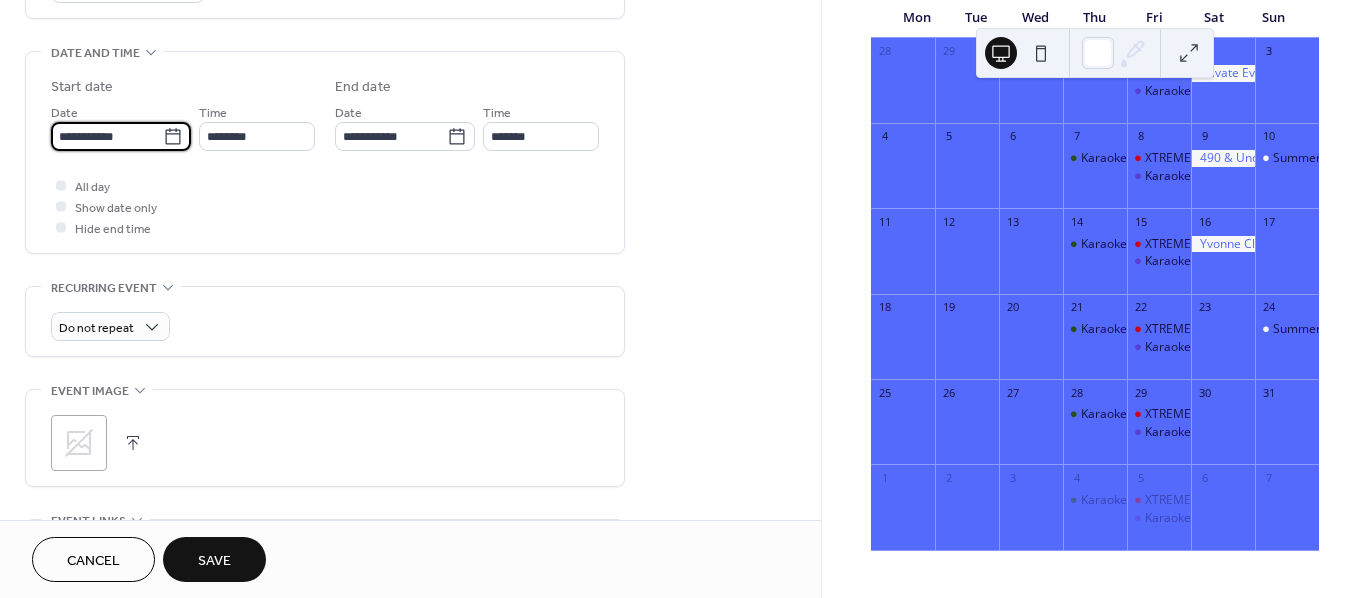 click on "**********" at bounding box center [107, 136] 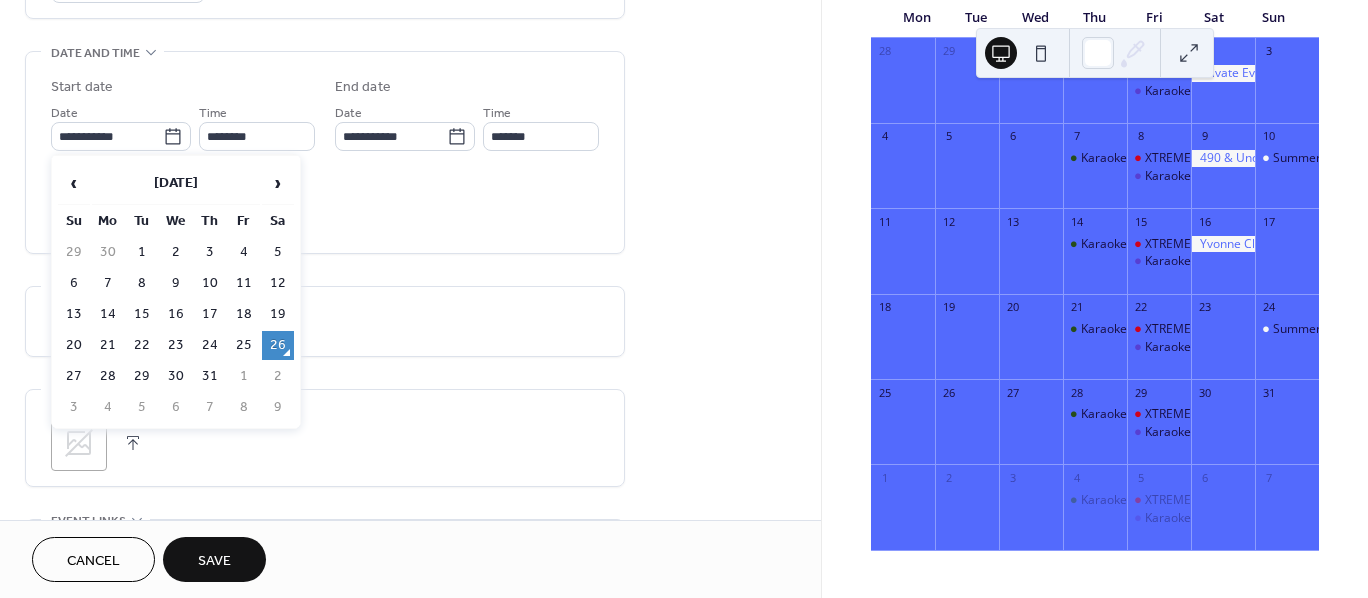 click on "›" at bounding box center (278, 183) 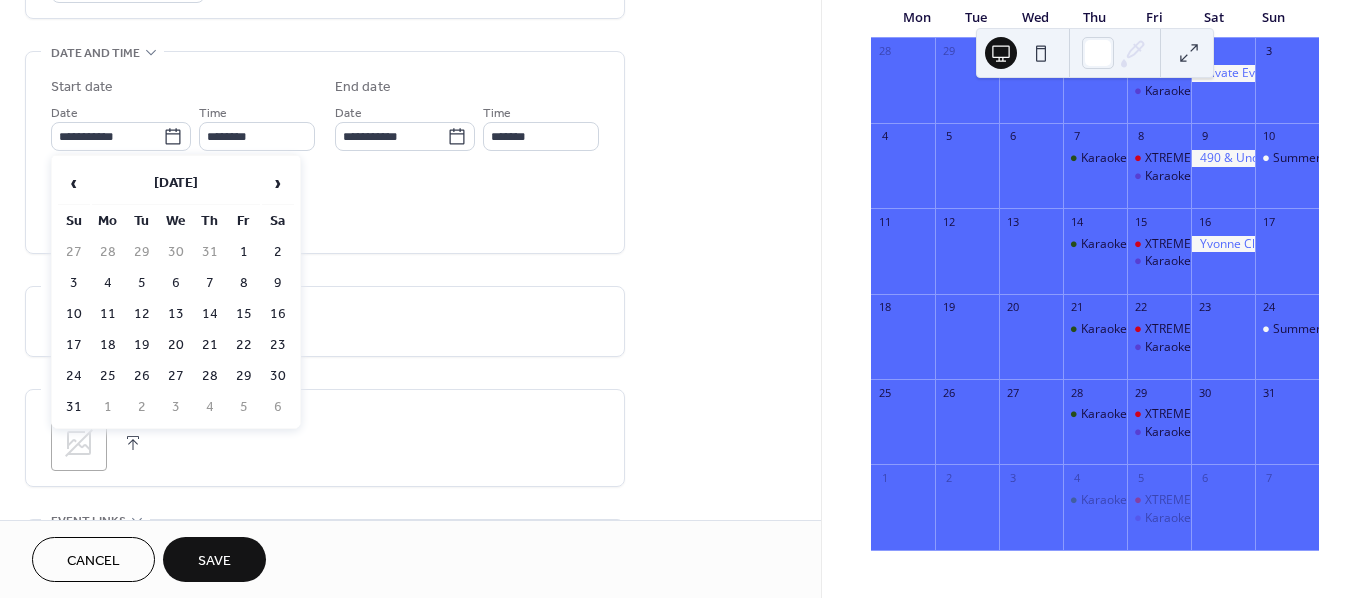 click on "30" at bounding box center (278, 376) 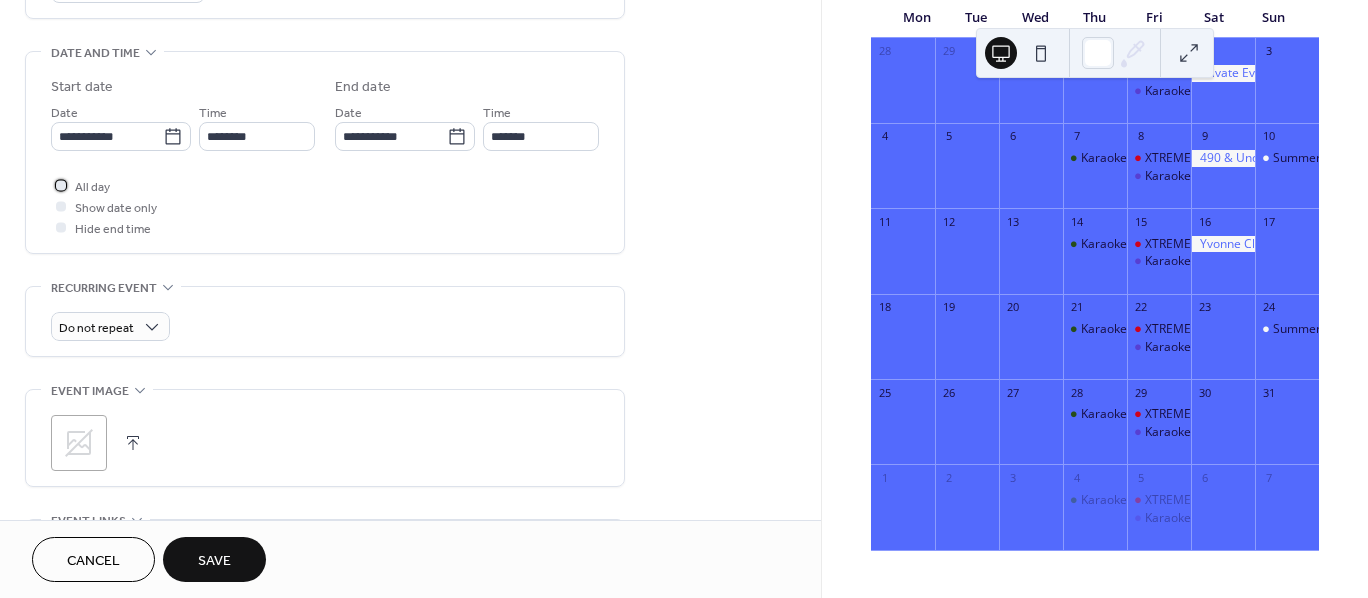 click on "All day" at bounding box center (92, 187) 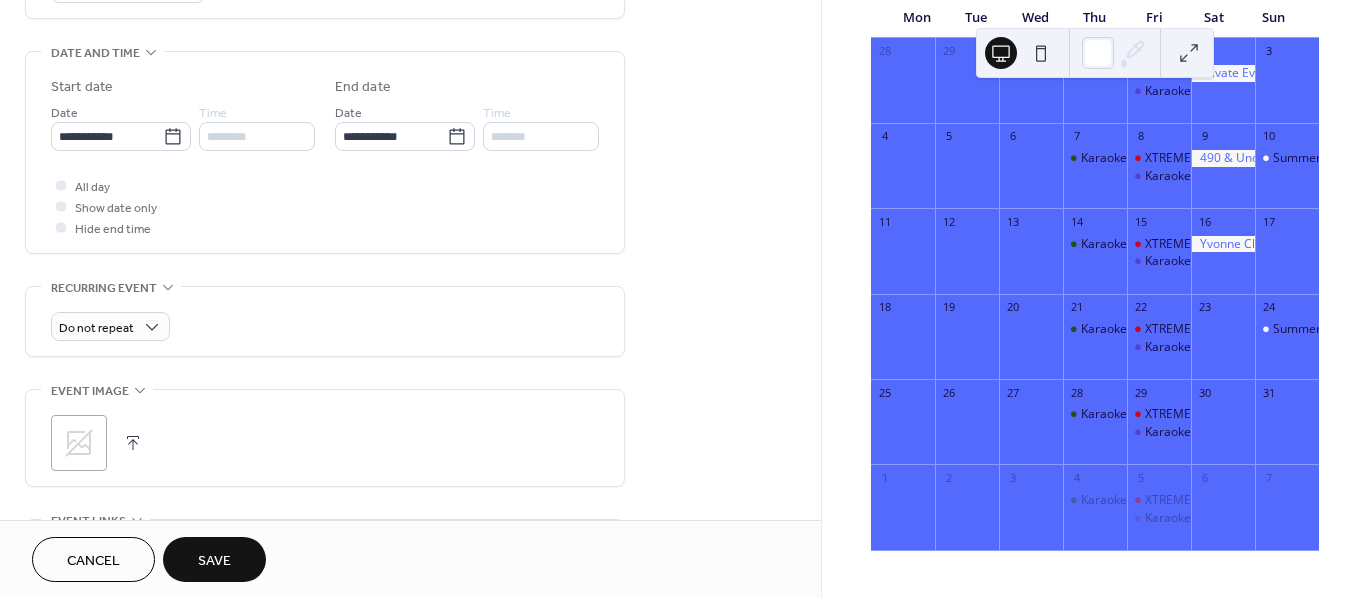 click on "Save" at bounding box center [214, 559] 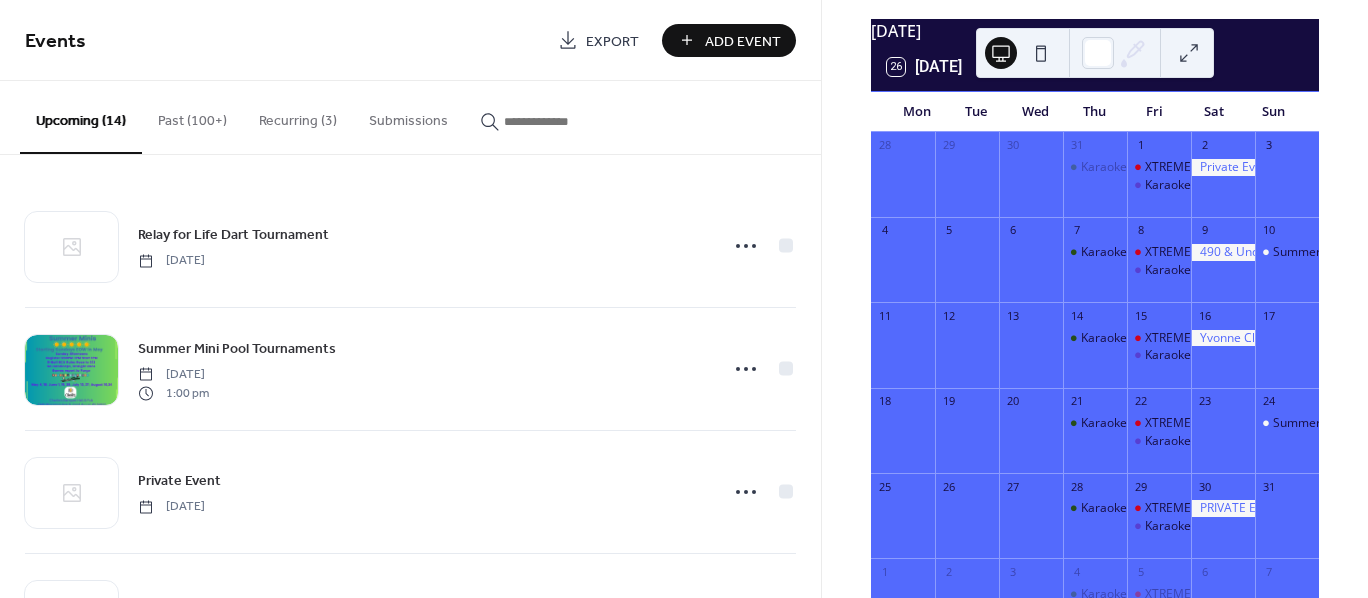 scroll, scrollTop: 0, scrollLeft: 0, axis: both 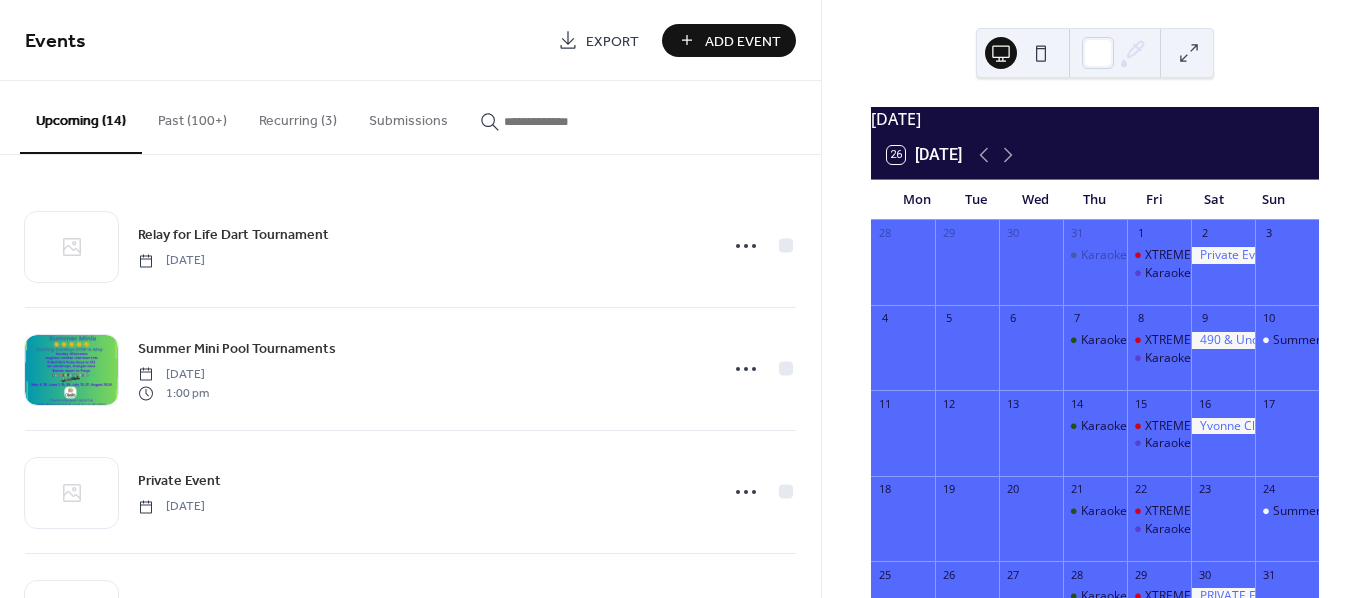 click 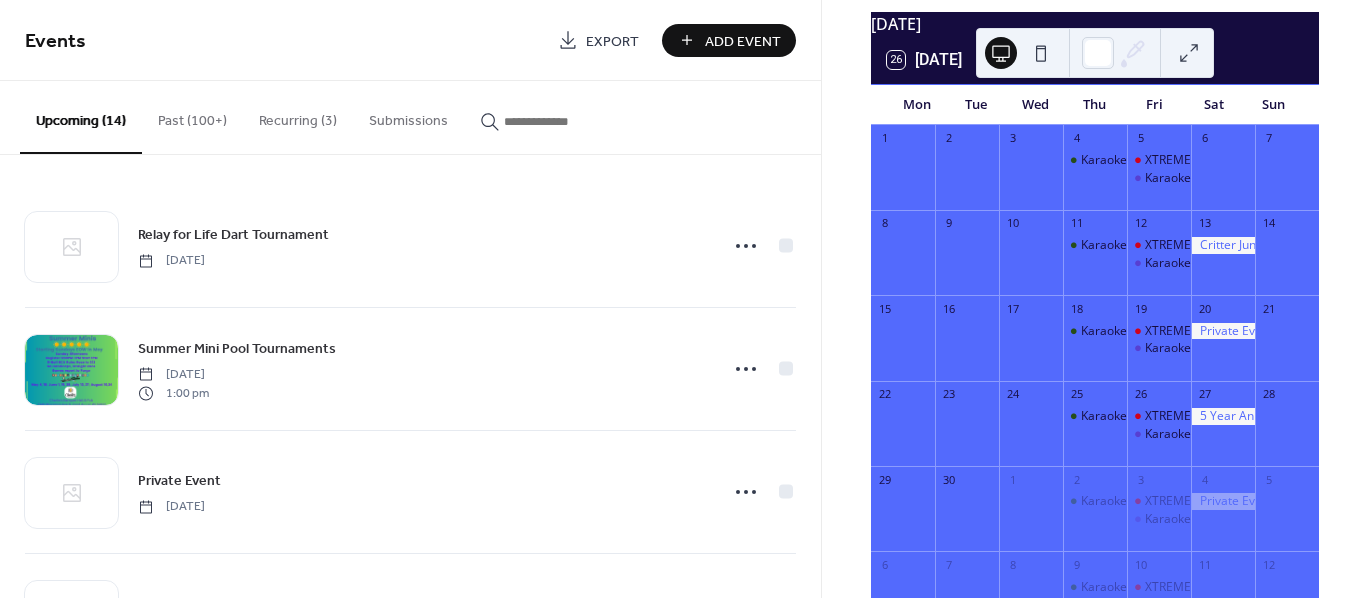 scroll, scrollTop: 100, scrollLeft: 0, axis: vertical 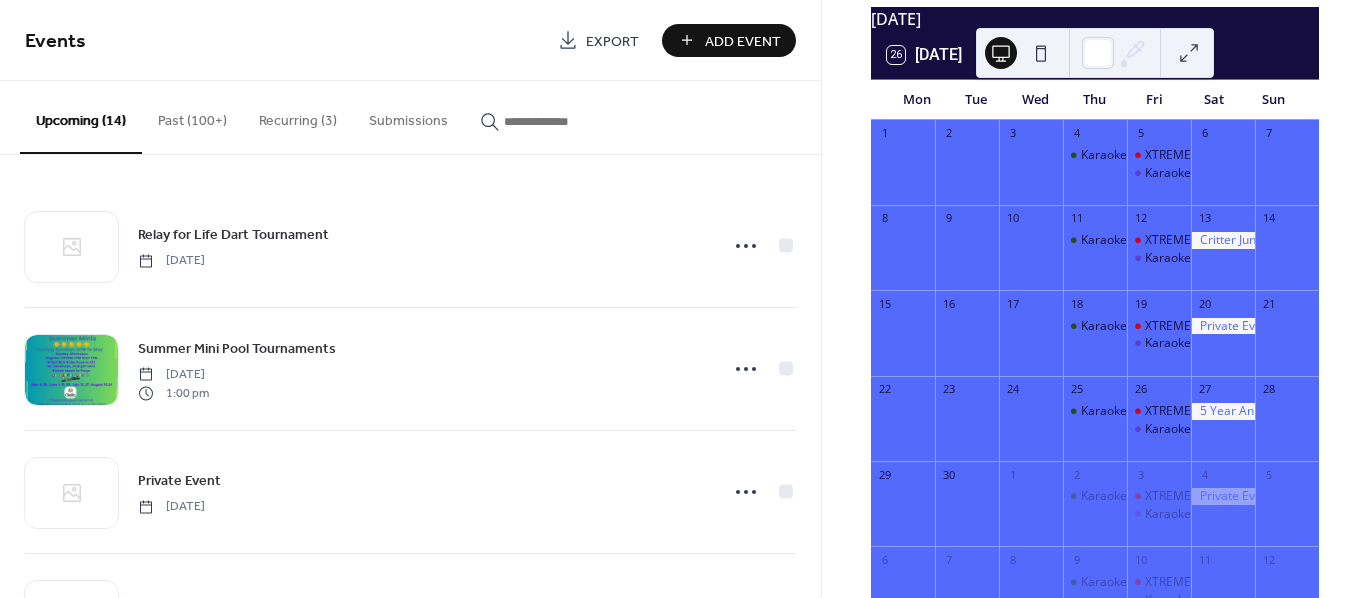 click on "Add Event" at bounding box center (743, 41) 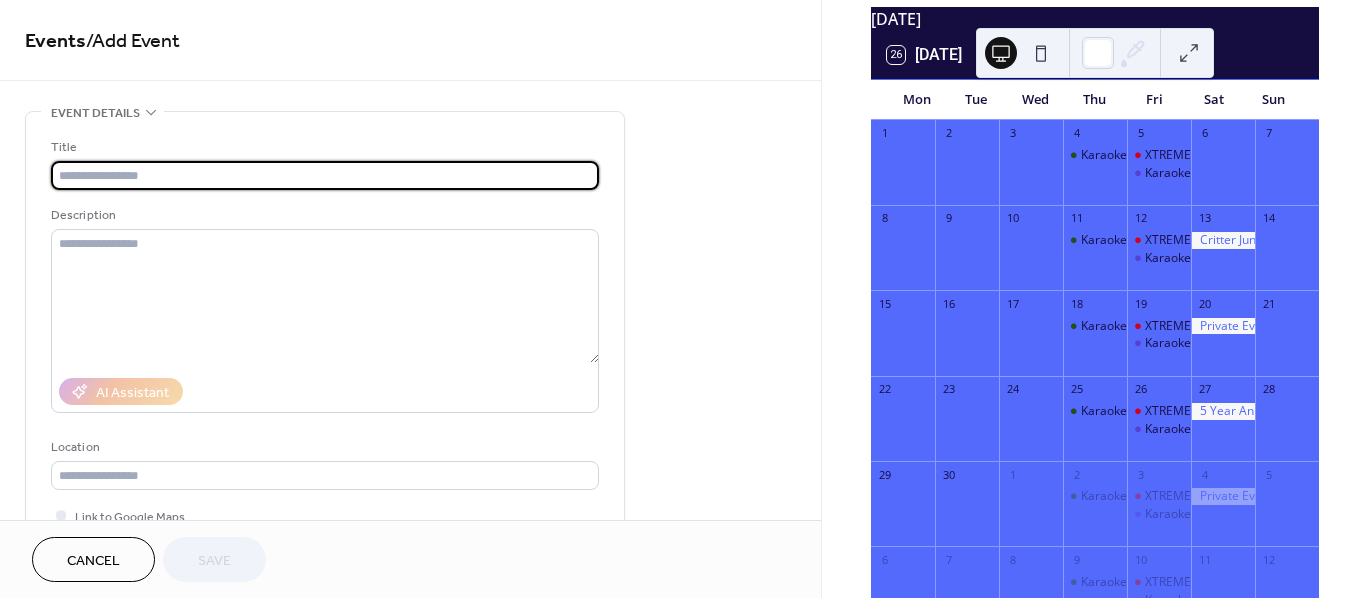 type on "*" 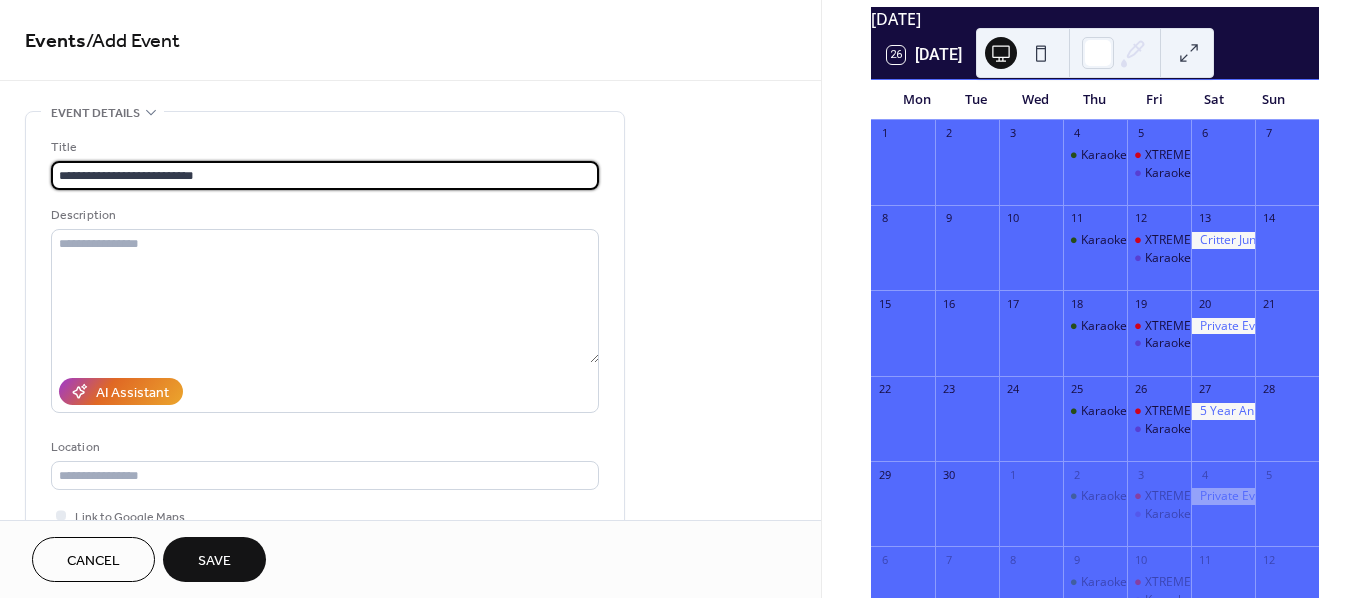 click on "**********" at bounding box center [325, 175] 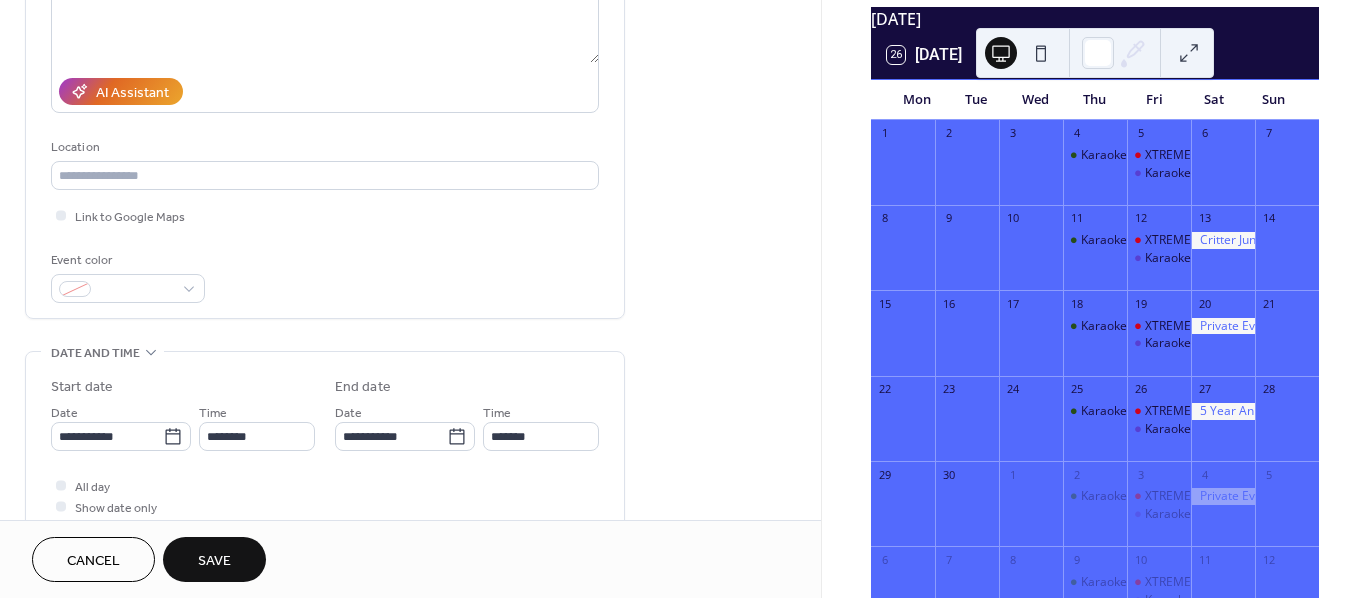 scroll, scrollTop: 600, scrollLeft: 0, axis: vertical 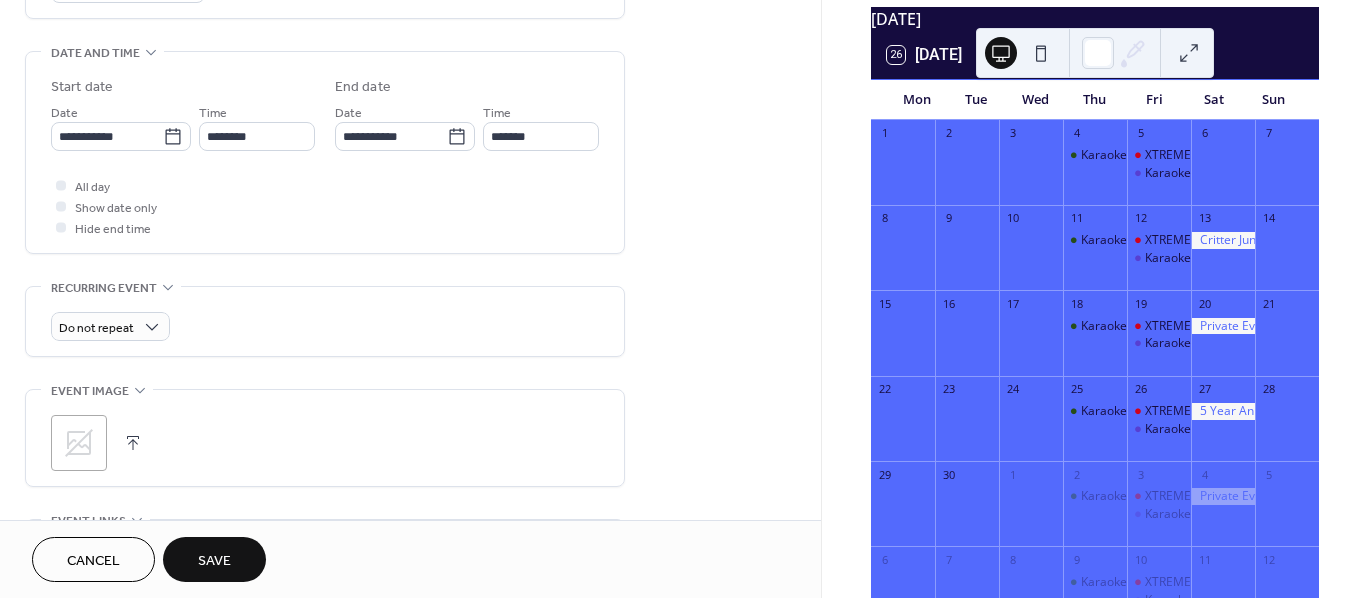 type on "**********" 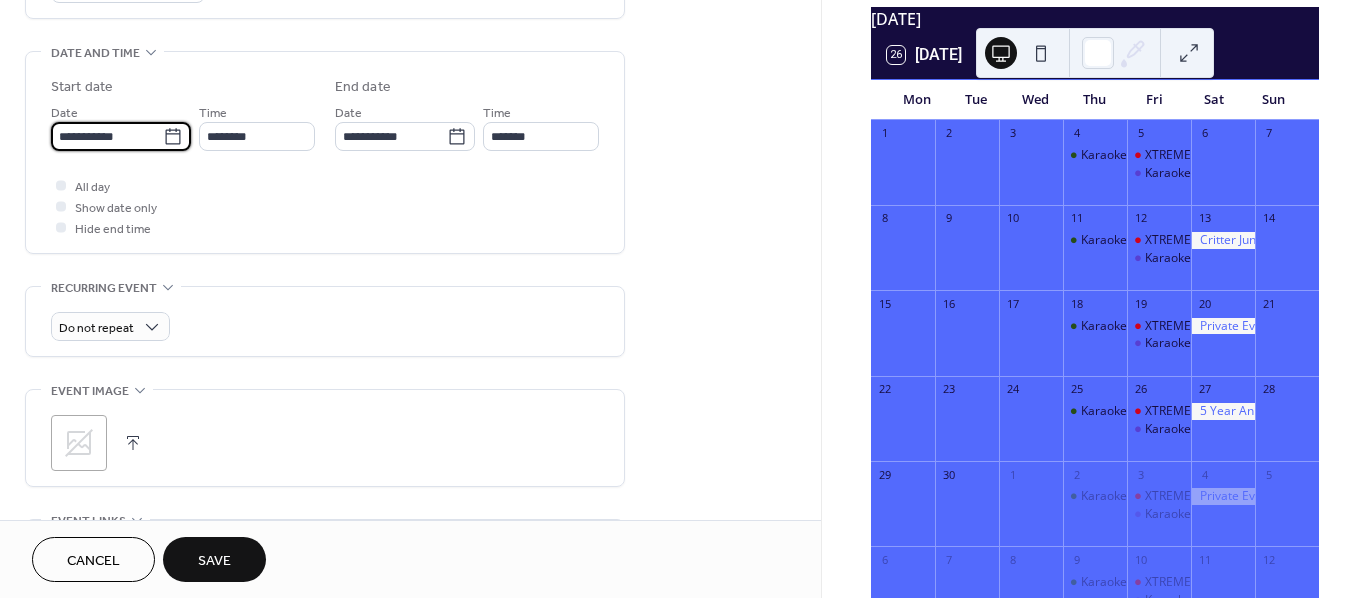 click on "**********" at bounding box center [107, 136] 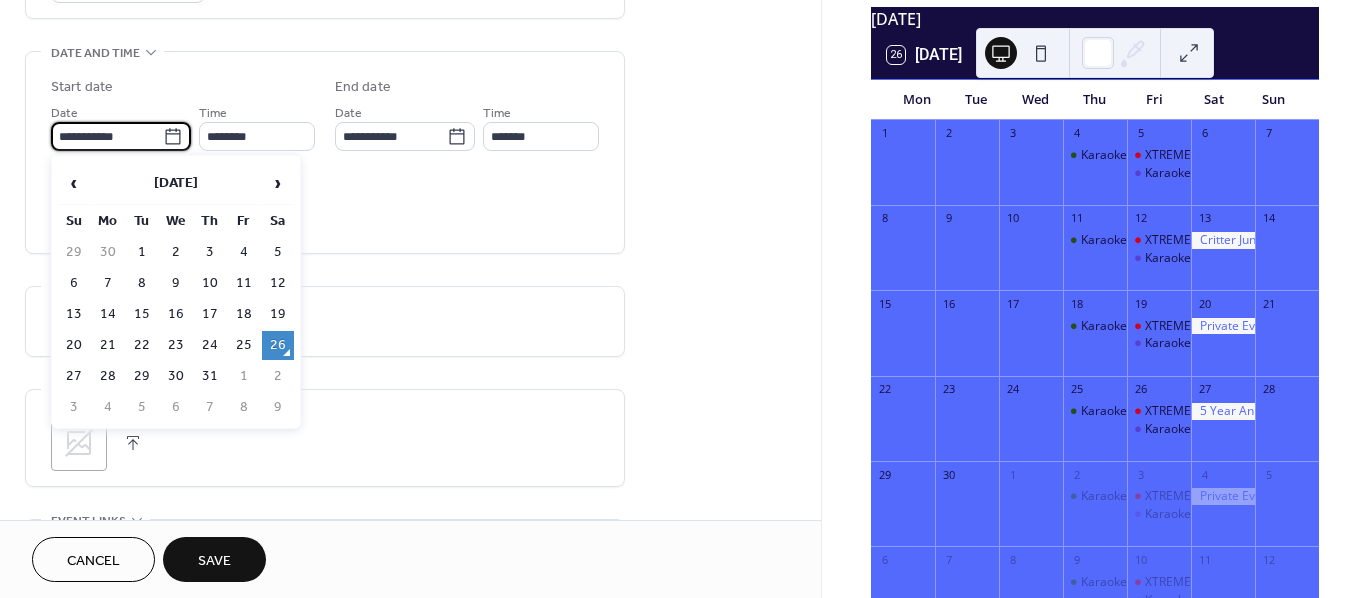 click on "›" at bounding box center (278, 183) 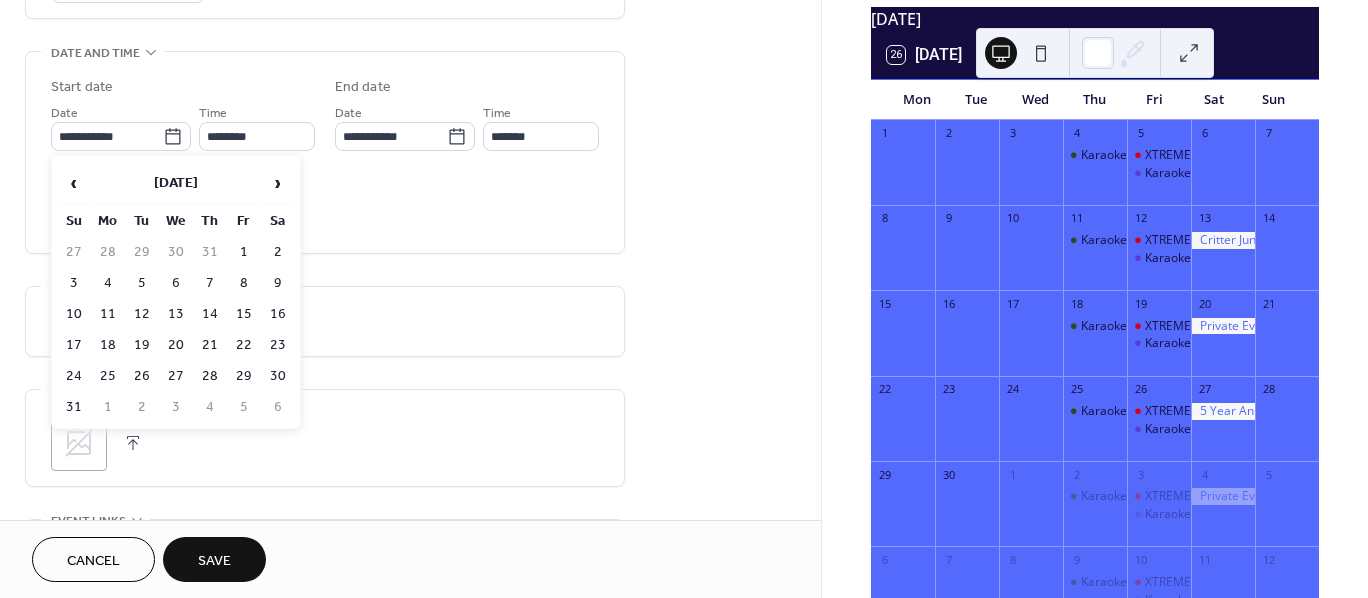 click on "›" at bounding box center (278, 183) 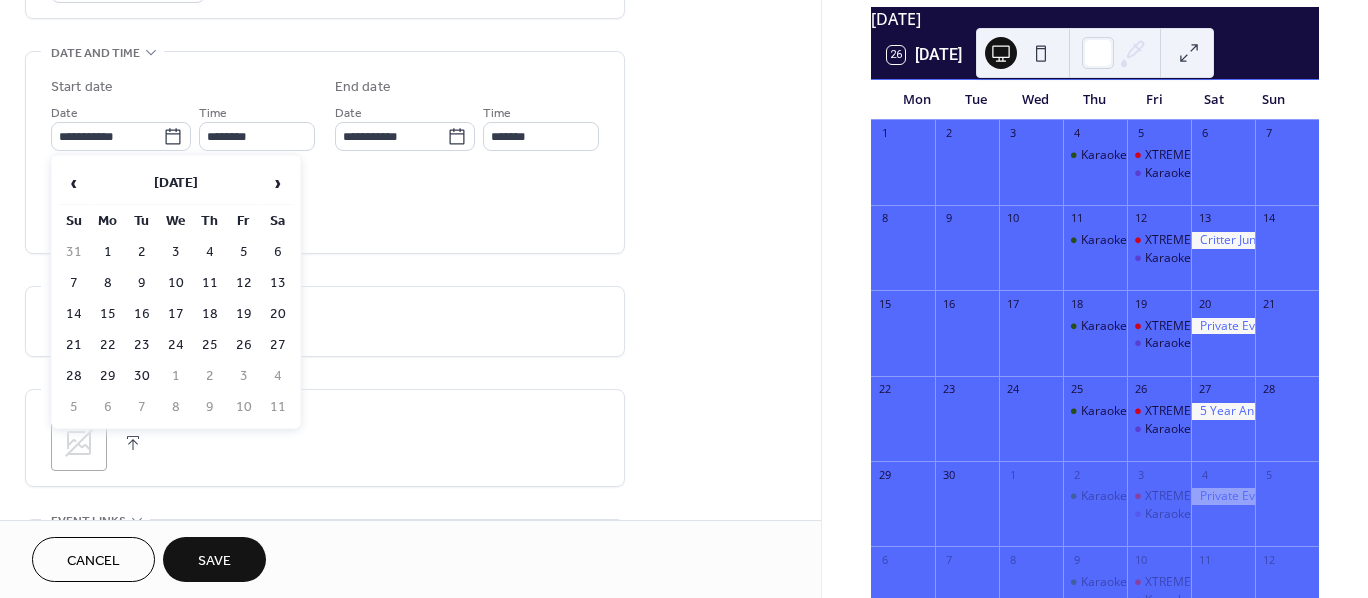 click on "›" at bounding box center [278, 183] 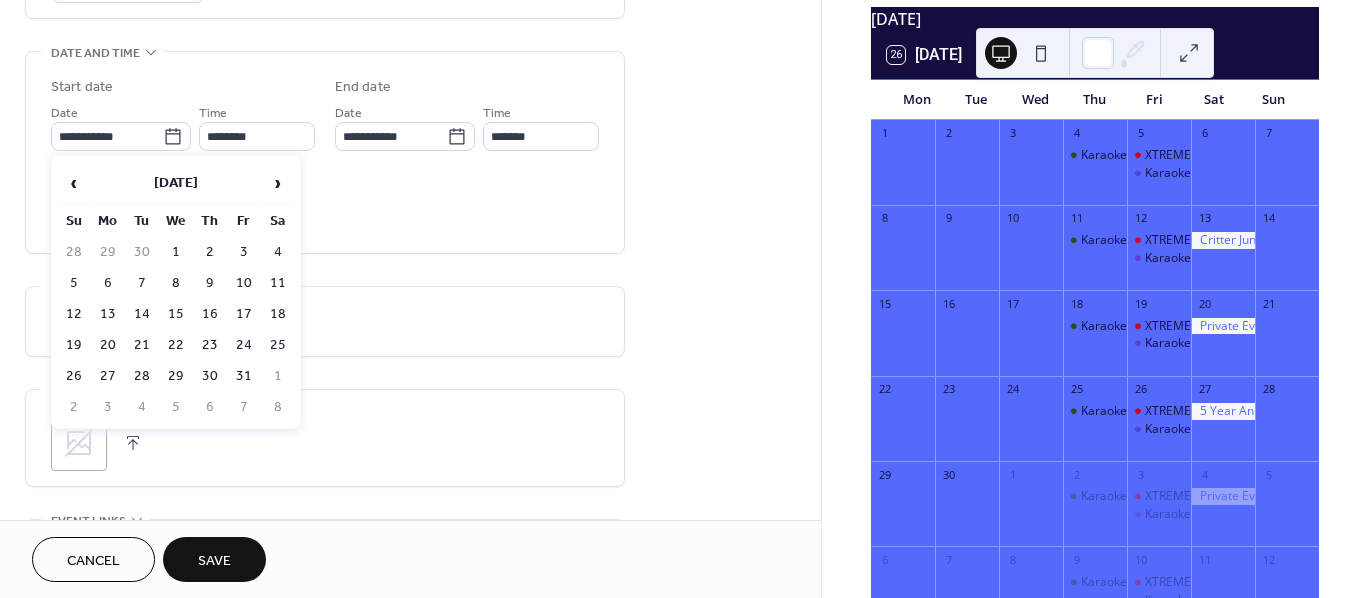 click on "‹" at bounding box center [74, 183] 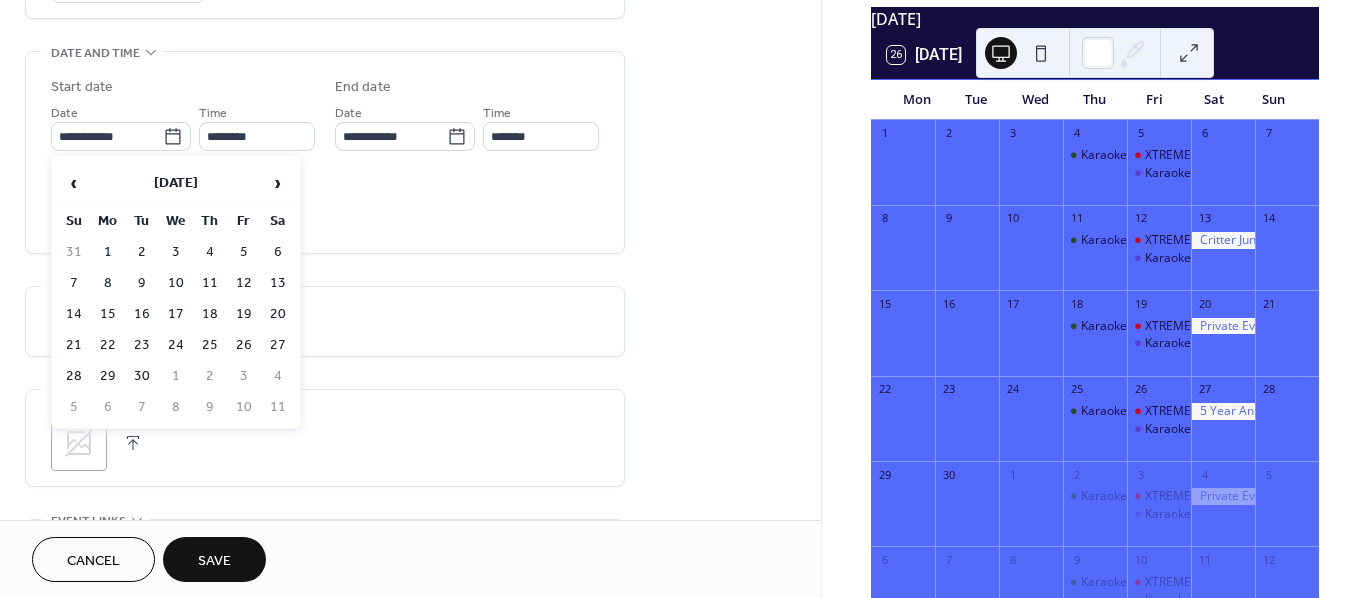click on "6" at bounding box center [278, 252] 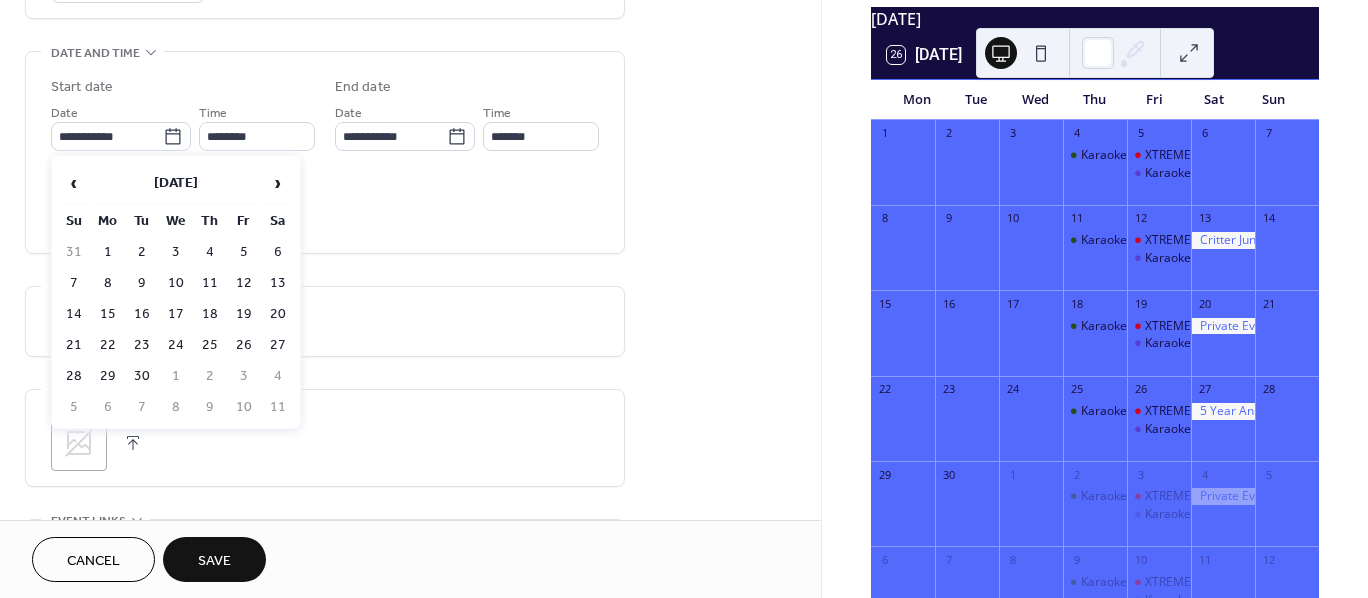 type on "**********" 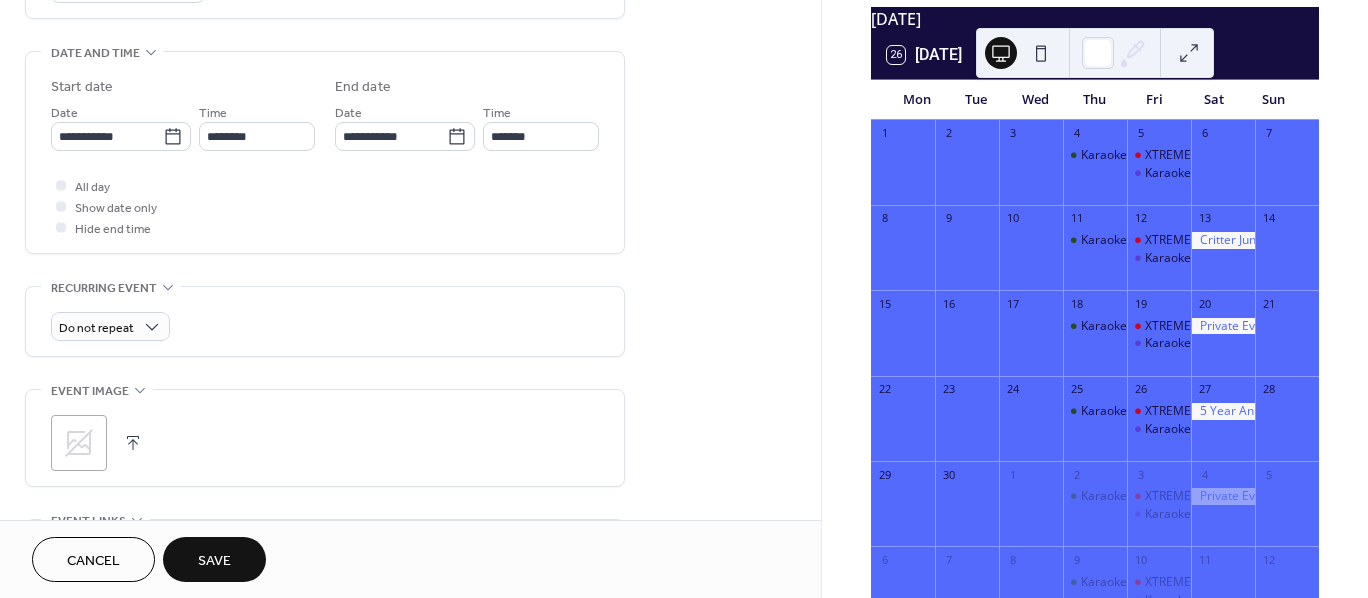 click on "Time ********" at bounding box center [257, 126] 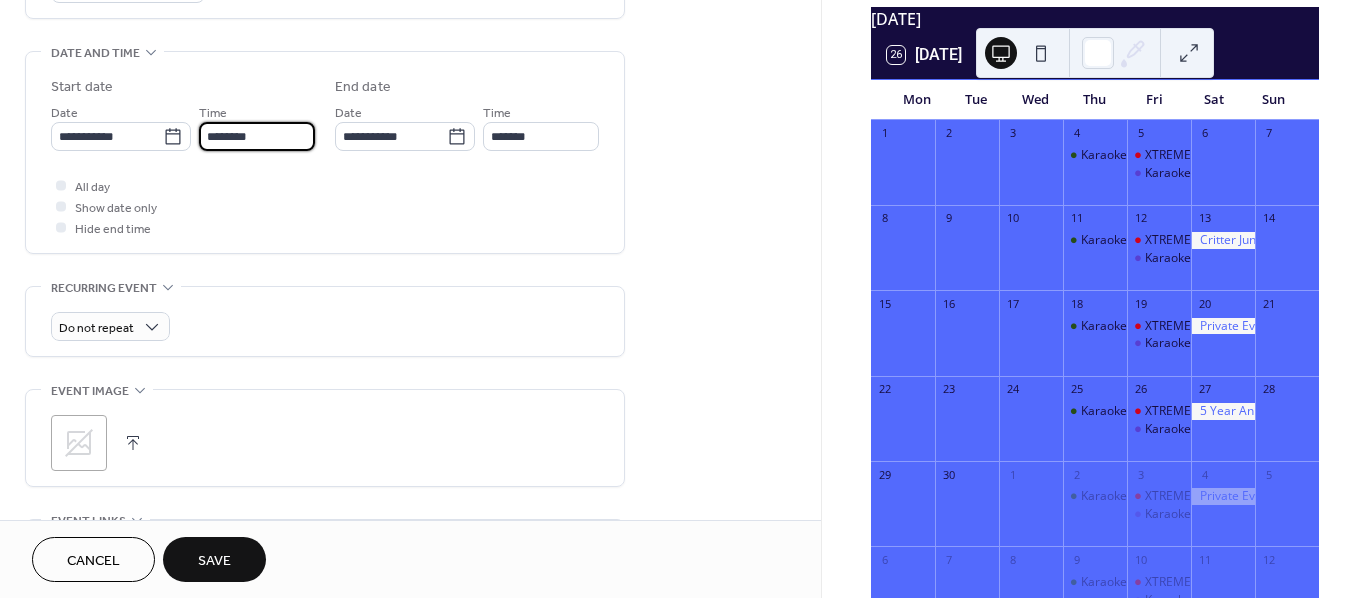 click on "********" at bounding box center [257, 136] 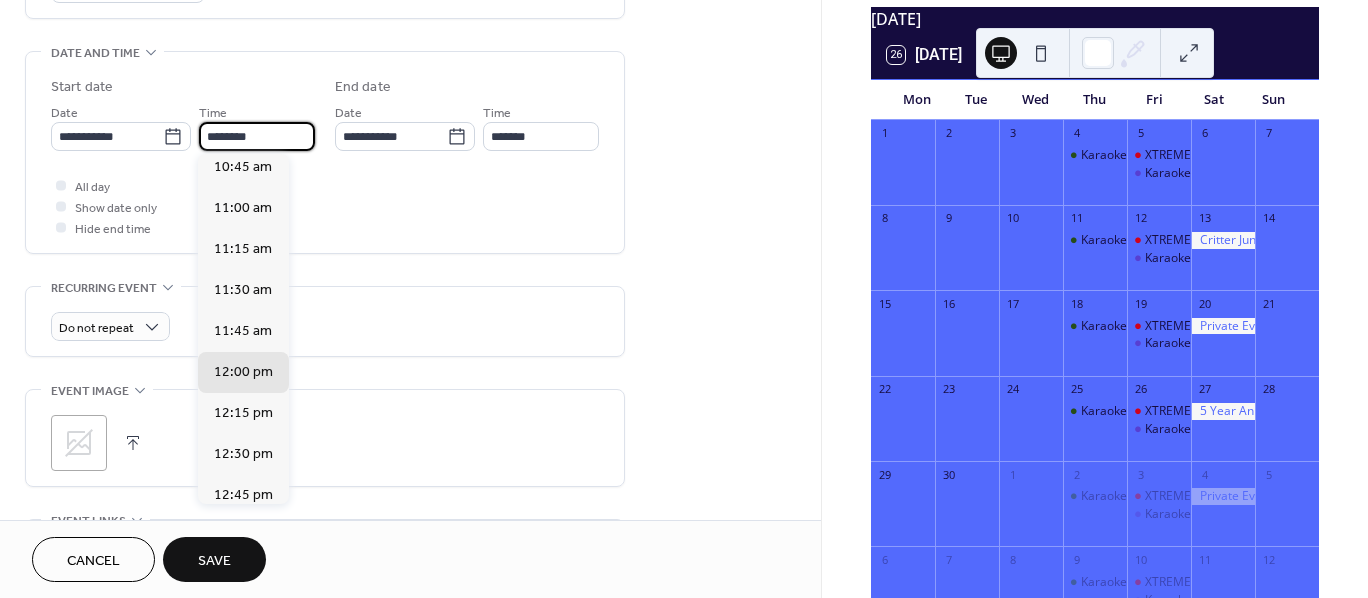 scroll, scrollTop: 1768, scrollLeft: 0, axis: vertical 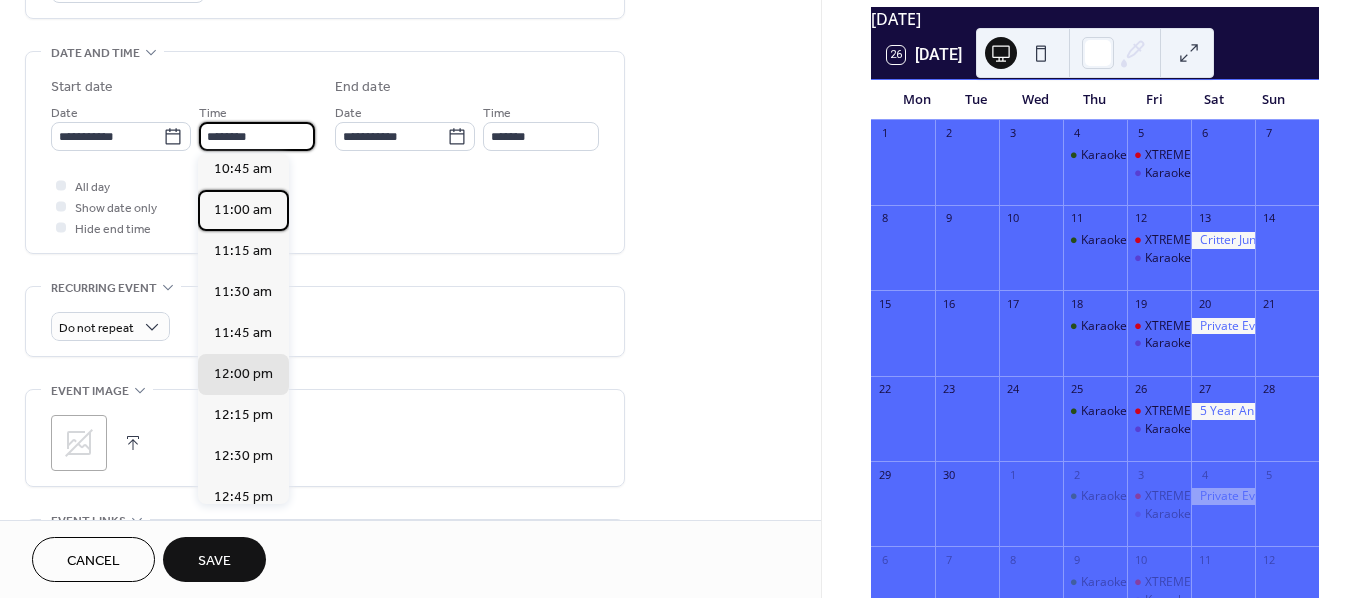 click on "11:00 am" at bounding box center (243, 210) 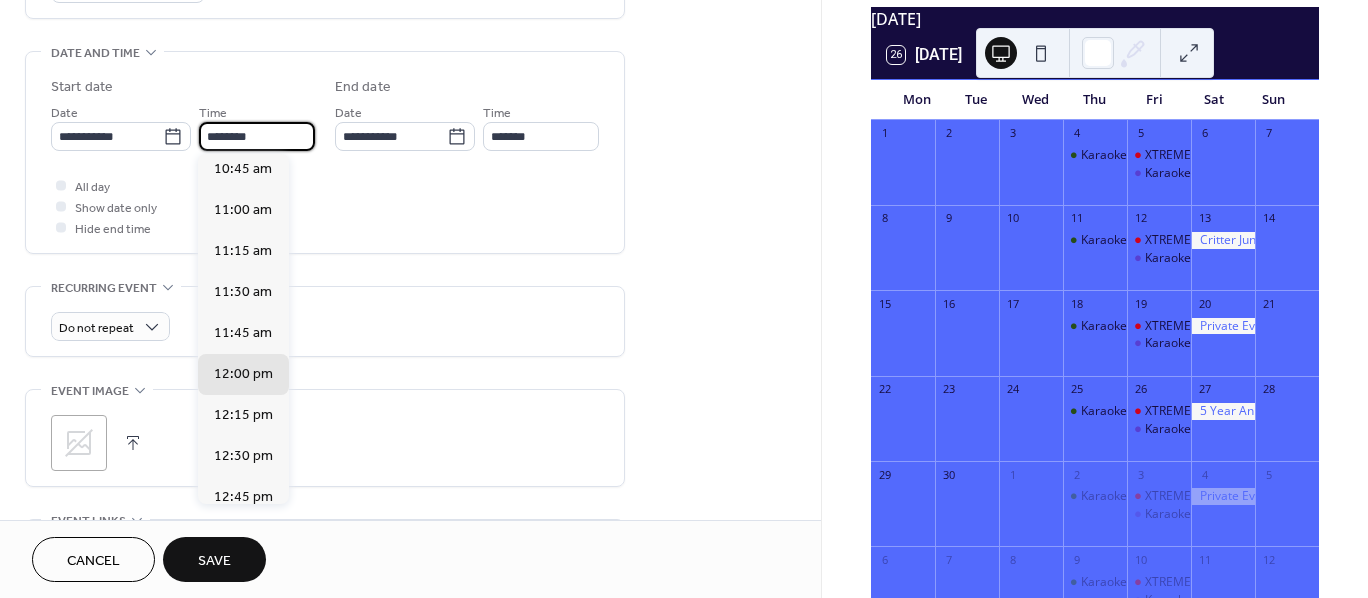 type on "********" 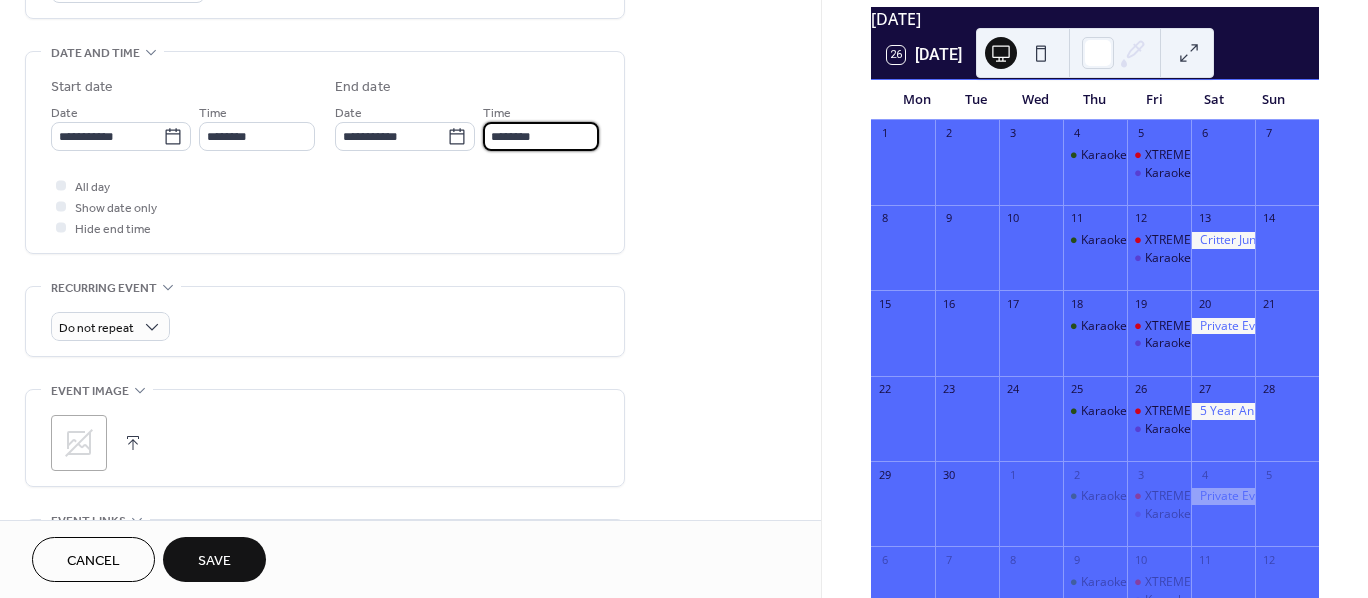 click on "********" at bounding box center (541, 136) 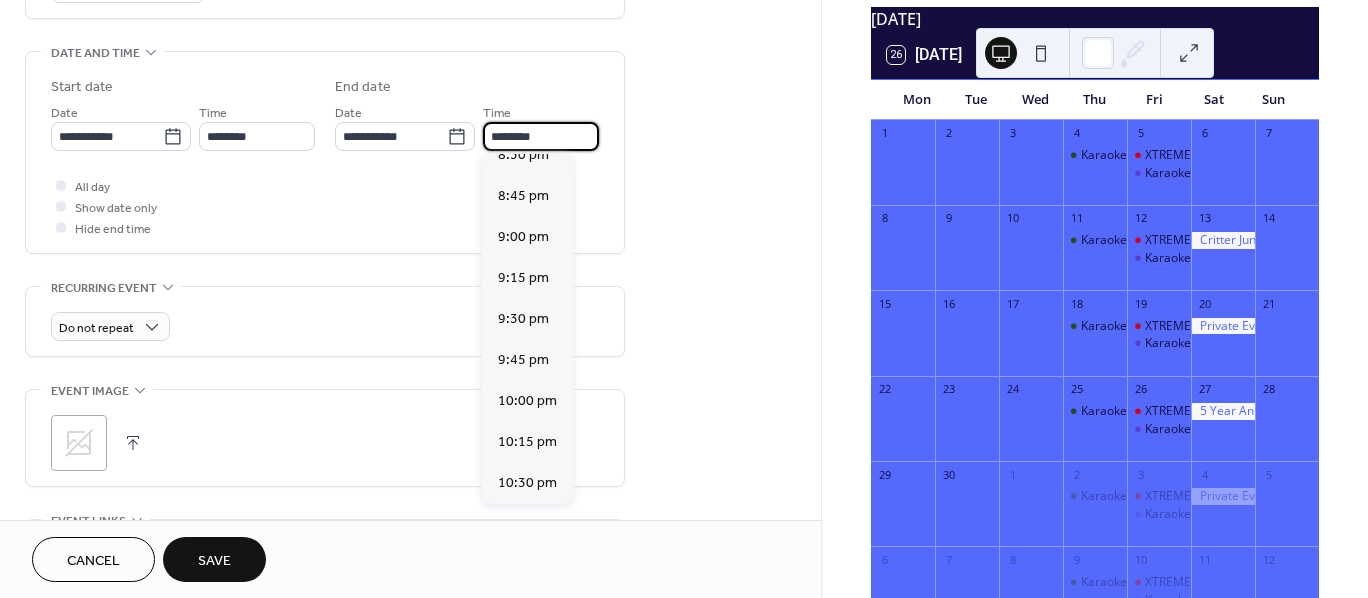 scroll, scrollTop: 1700, scrollLeft: 0, axis: vertical 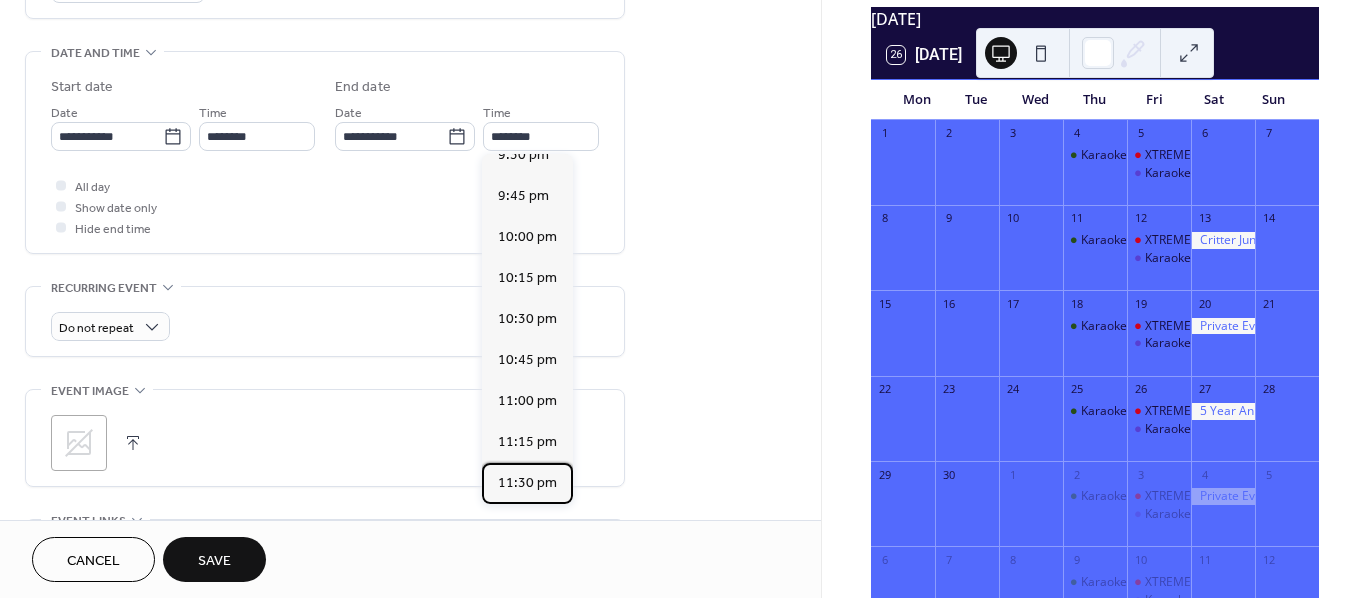 click on "11:30 pm" at bounding box center (527, 483) 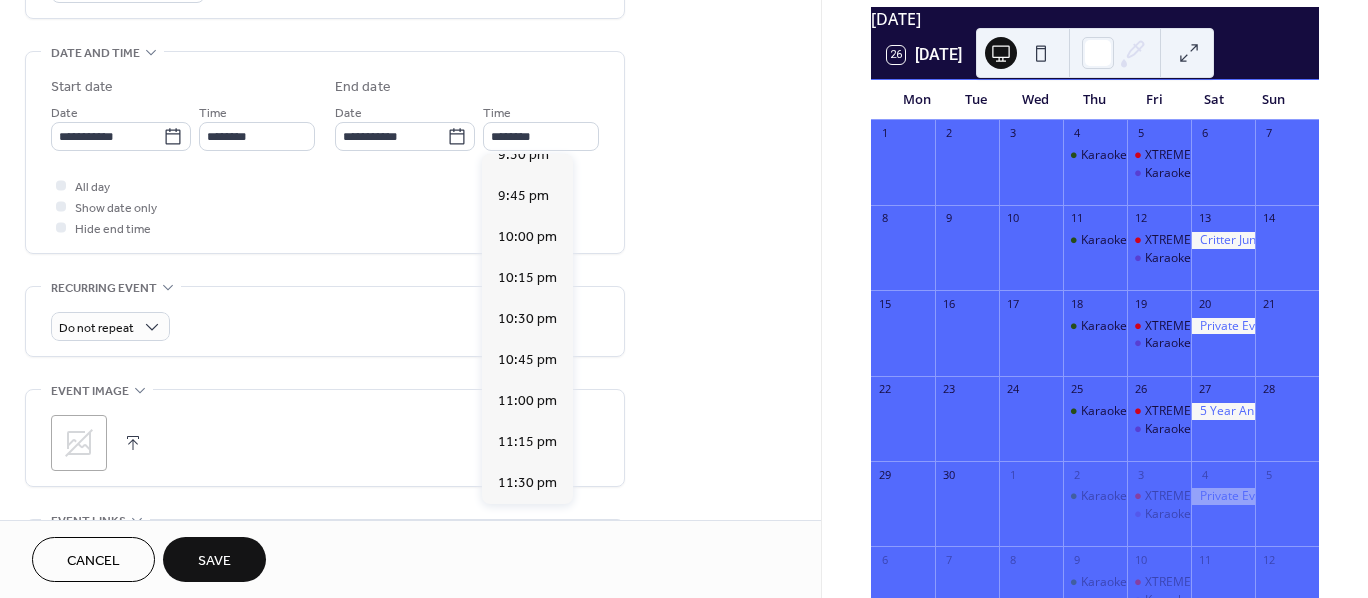 type on "********" 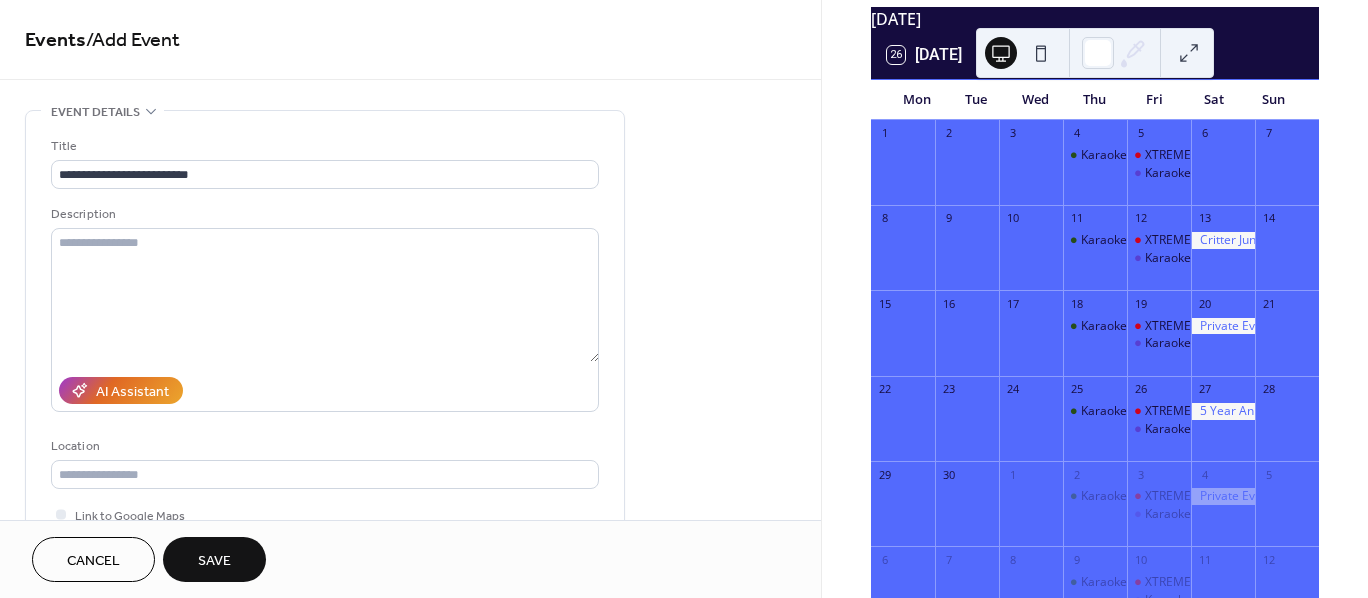 scroll, scrollTop: 0, scrollLeft: 0, axis: both 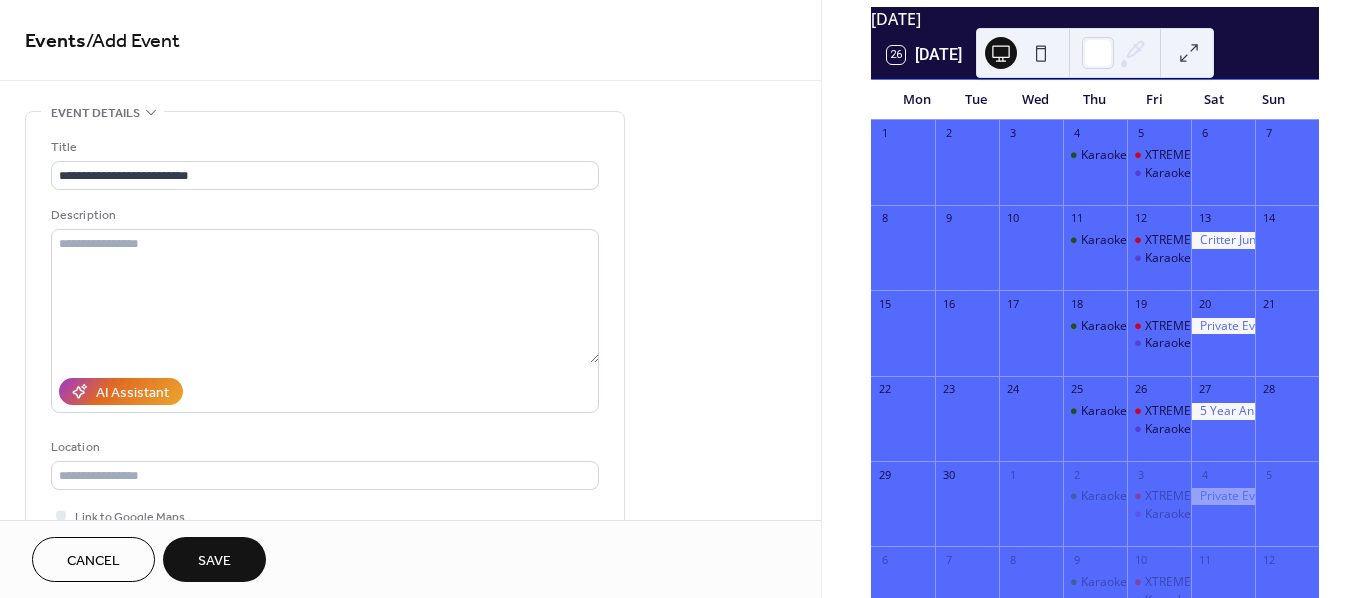 click on "Save" at bounding box center [214, 561] 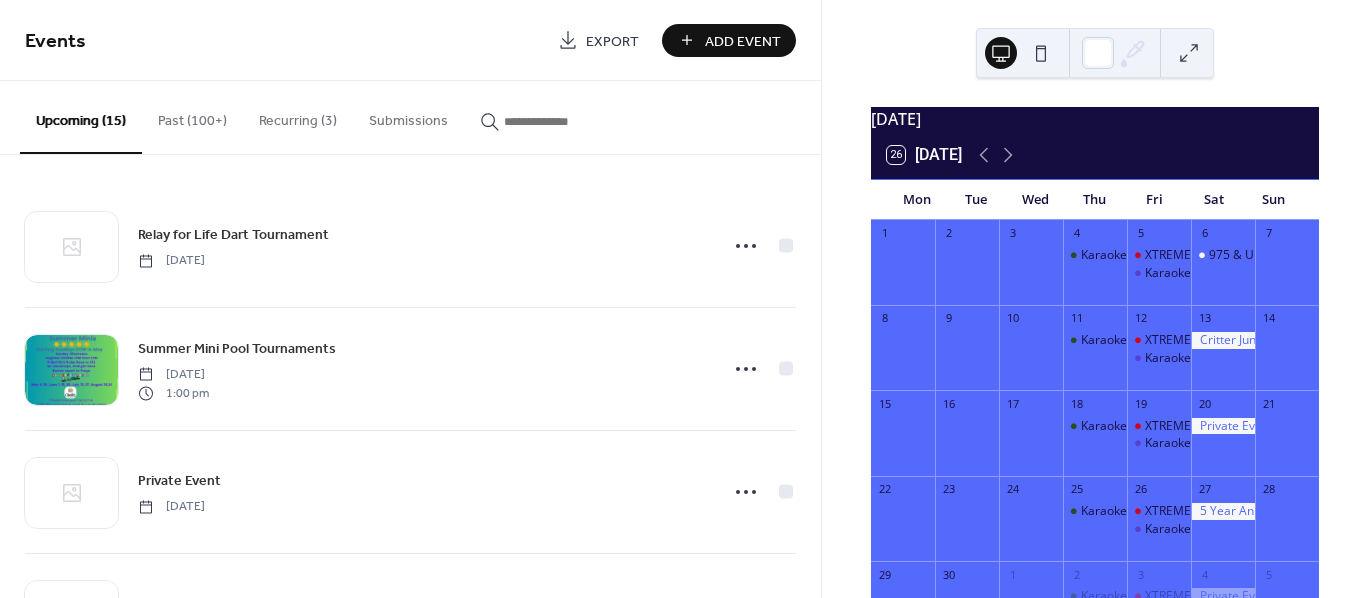 scroll, scrollTop: 0, scrollLeft: 0, axis: both 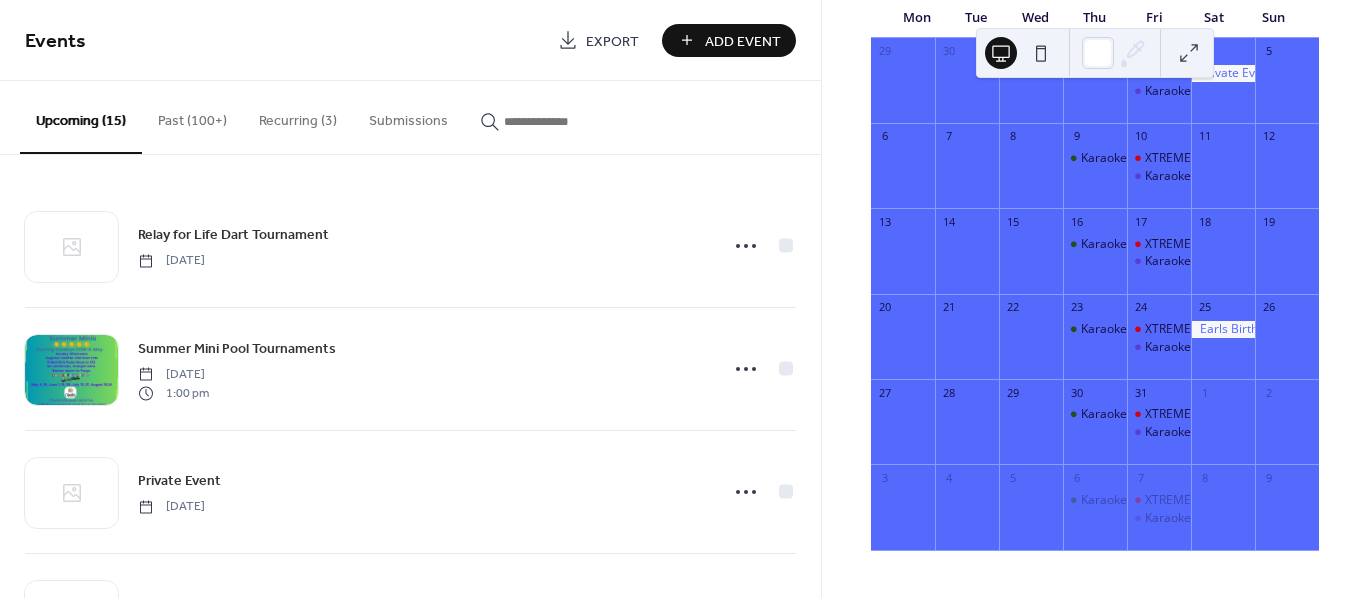click on "Add Event" at bounding box center (743, 41) 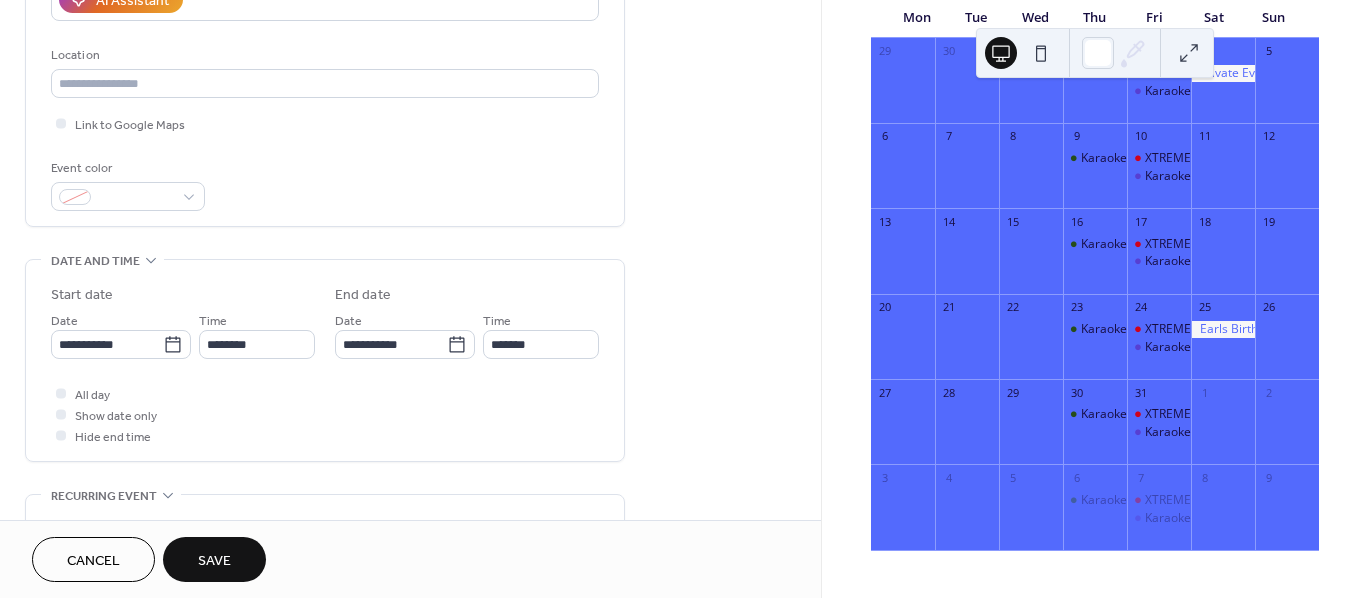 scroll, scrollTop: 400, scrollLeft: 0, axis: vertical 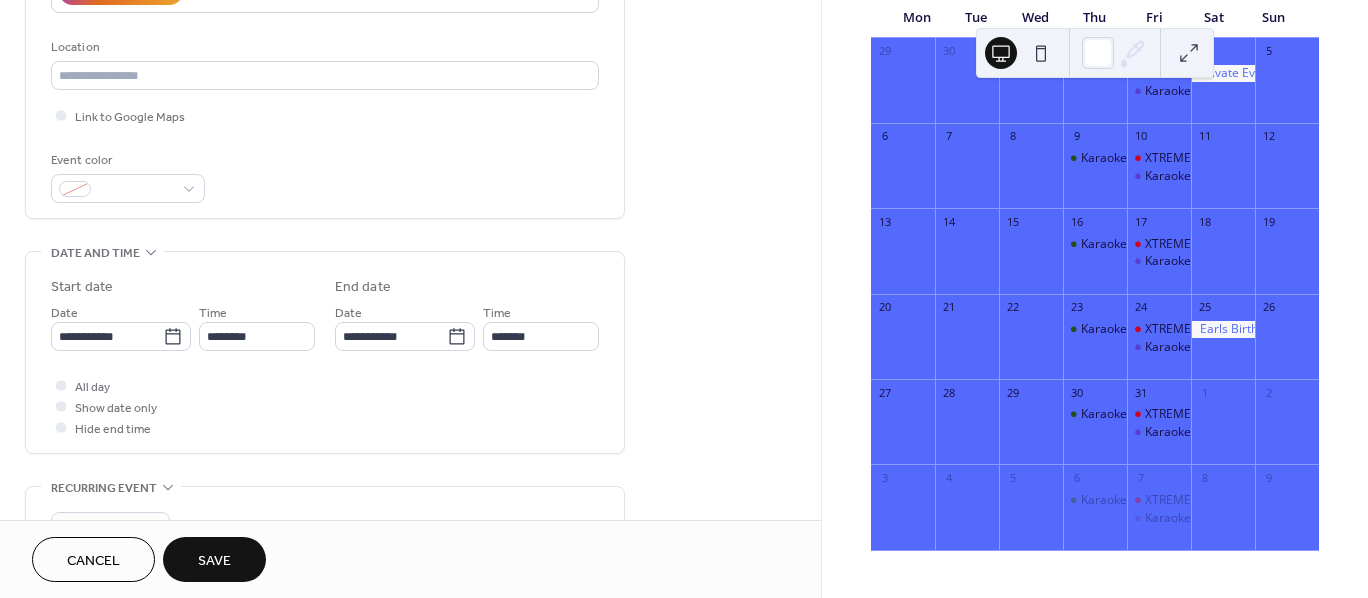 type on "**********" 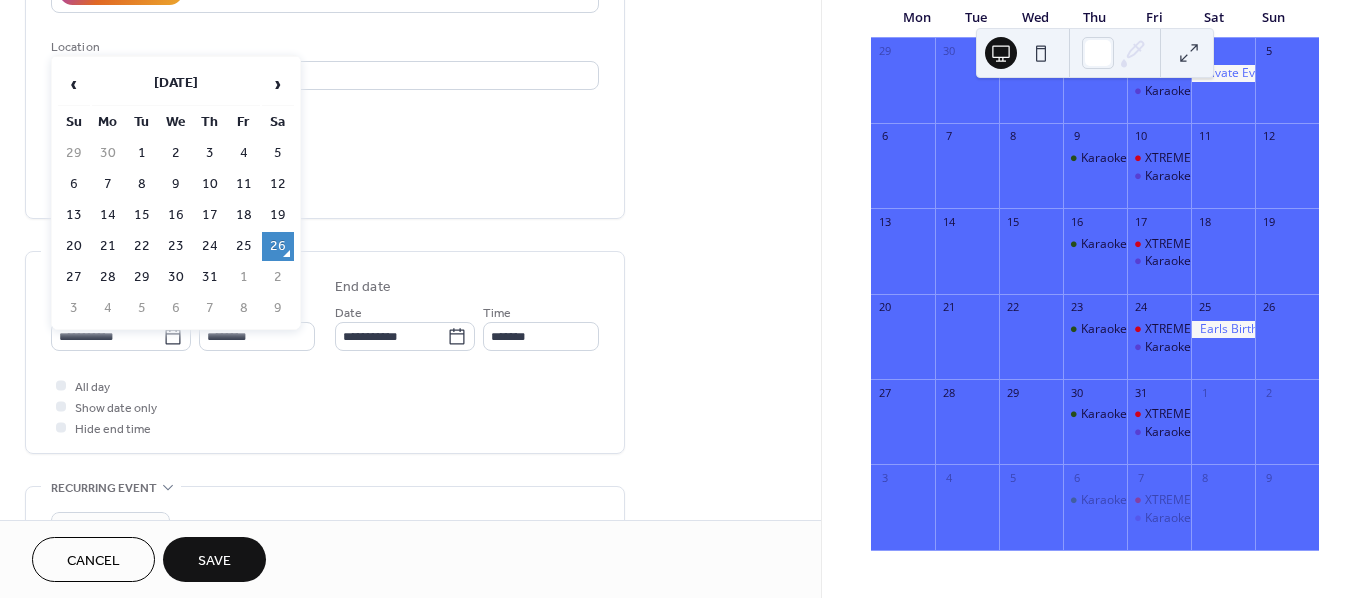 click 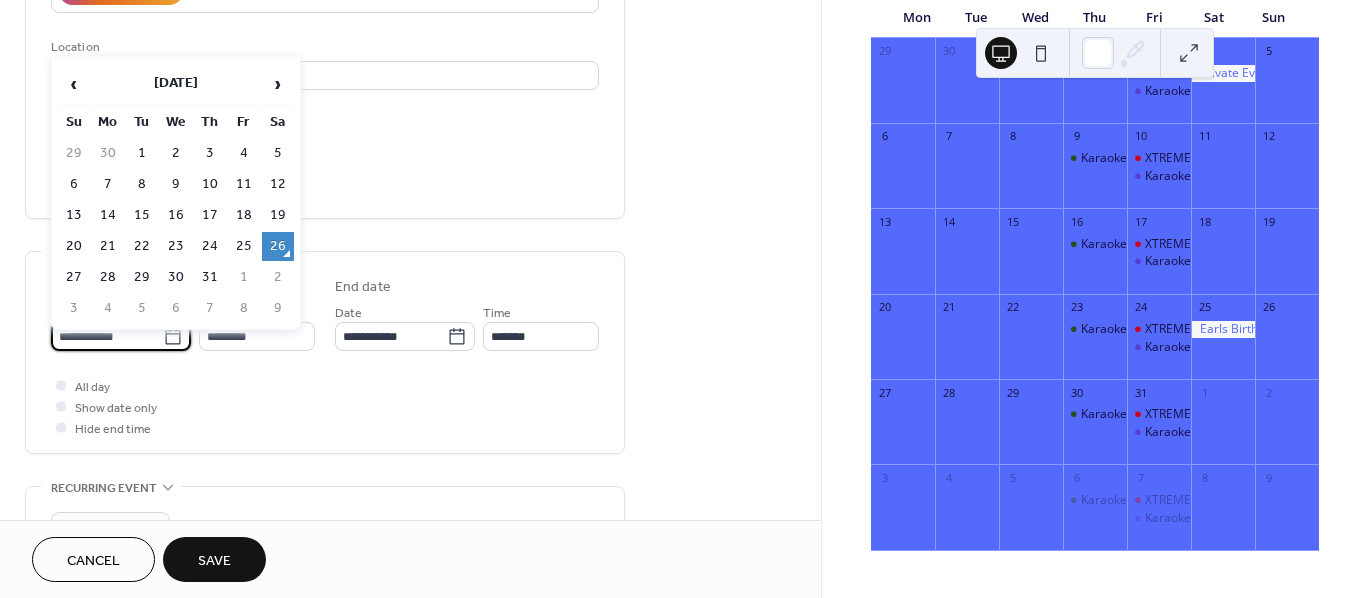 click on "**********" at bounding box center (107, 336) 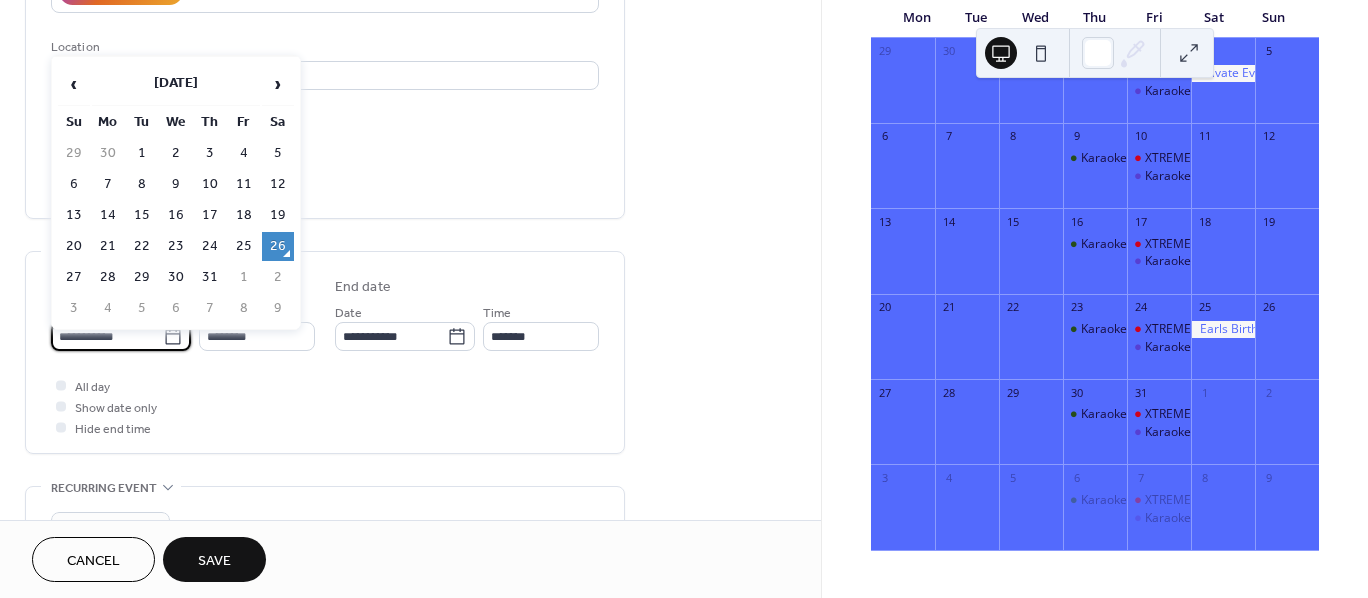 click on "›" at bounding box center (278, 84) 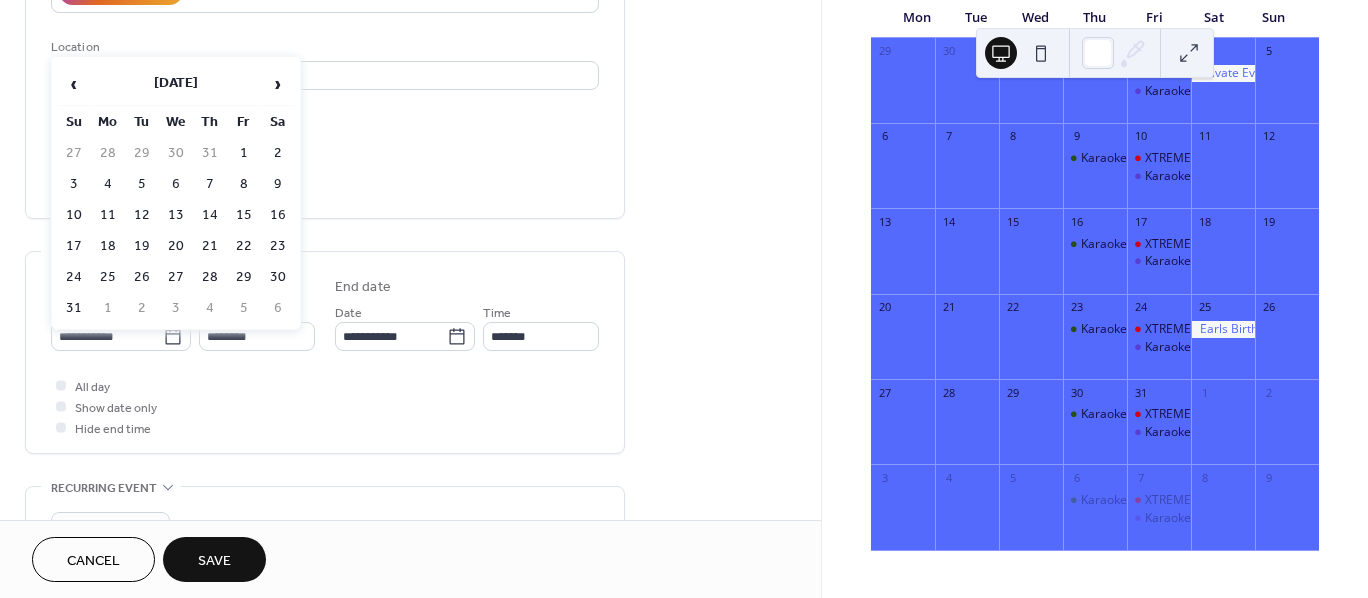 click on "›" at bounding box center (278, 84) 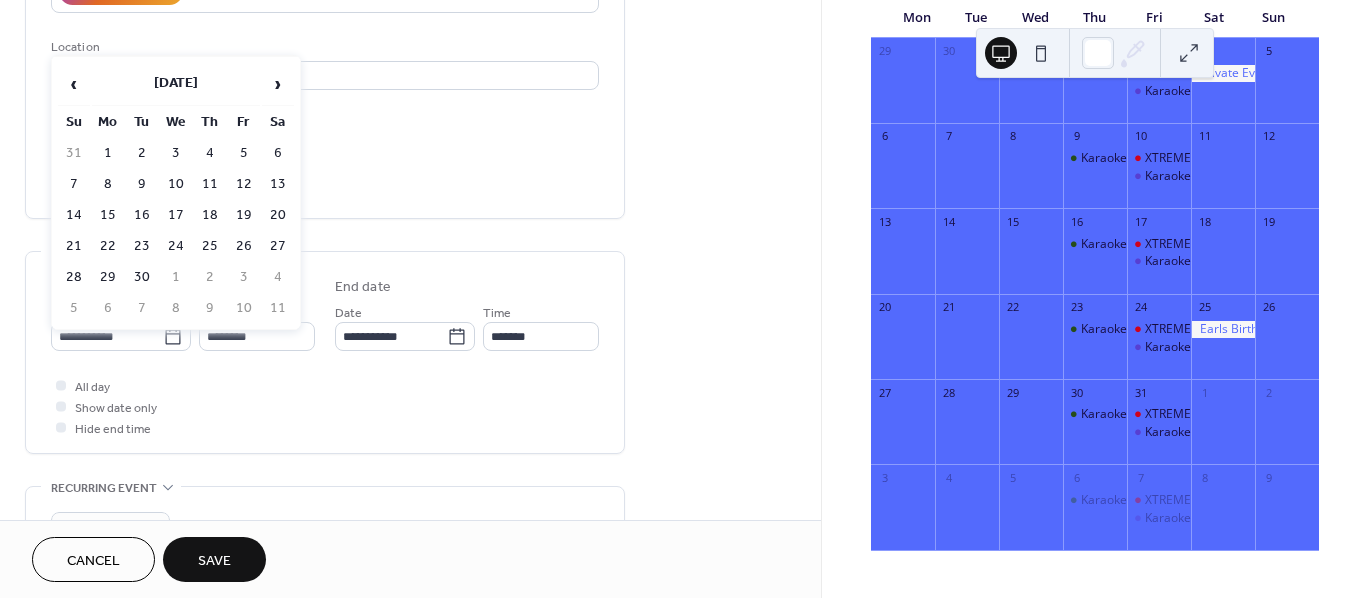 click on "›" at bounding box center [278, 84] 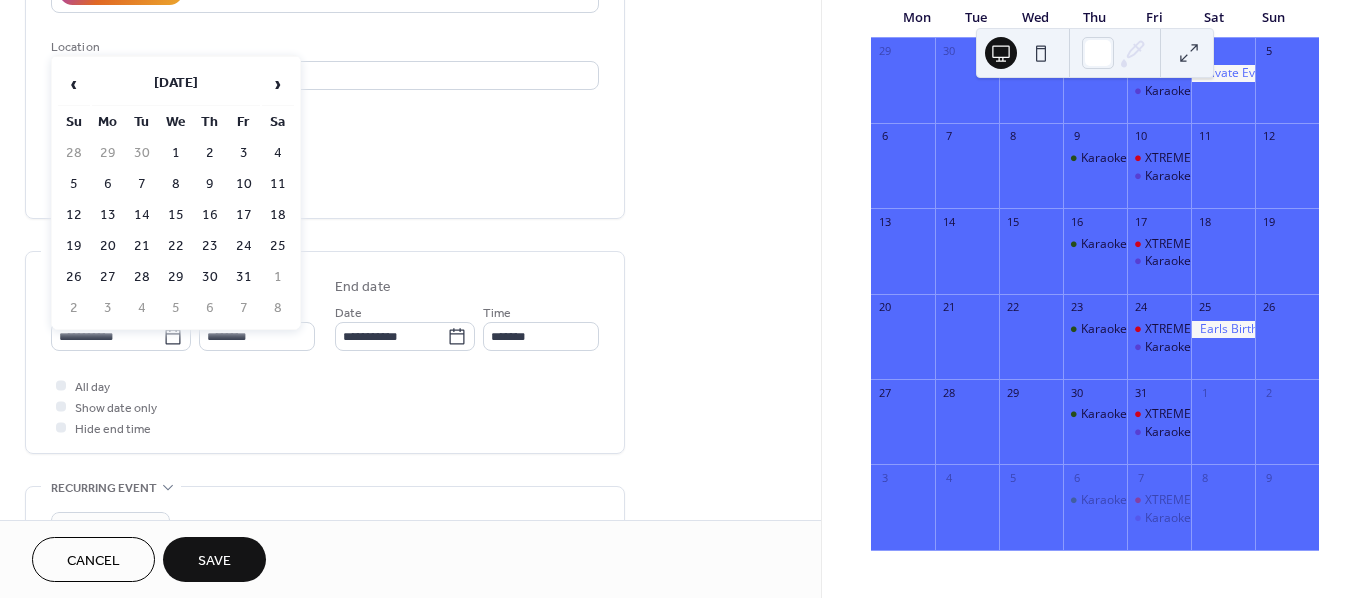 click on "31" at bounding box center [244, 277] 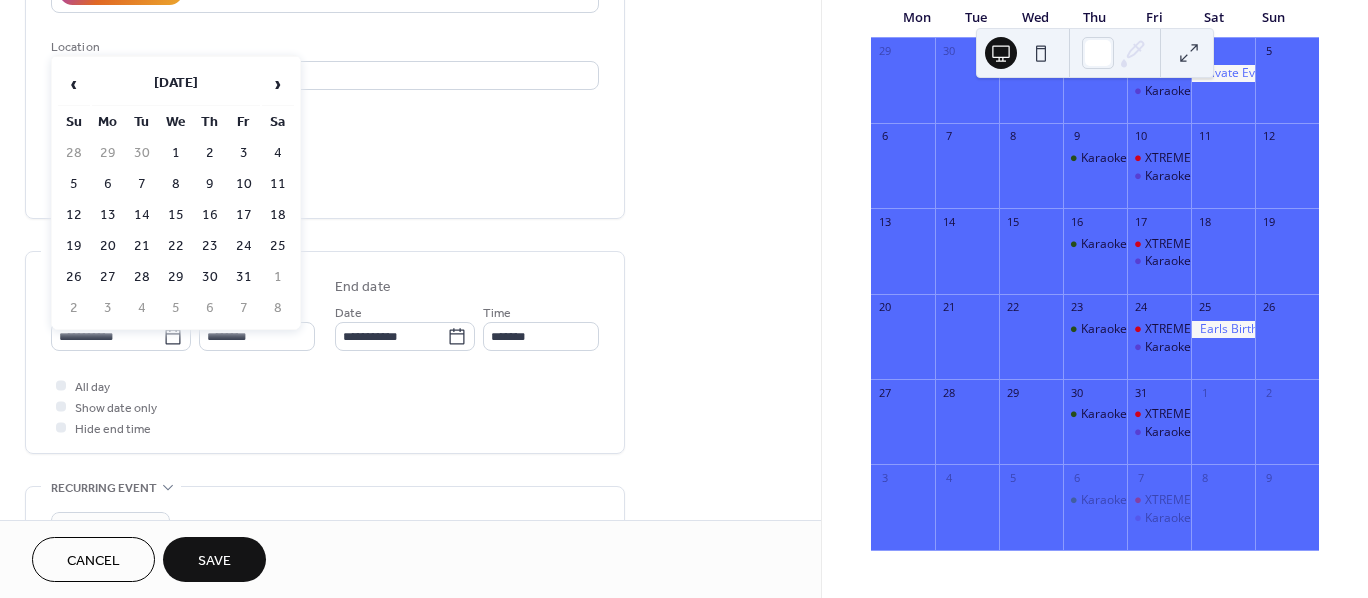 type on "**********" 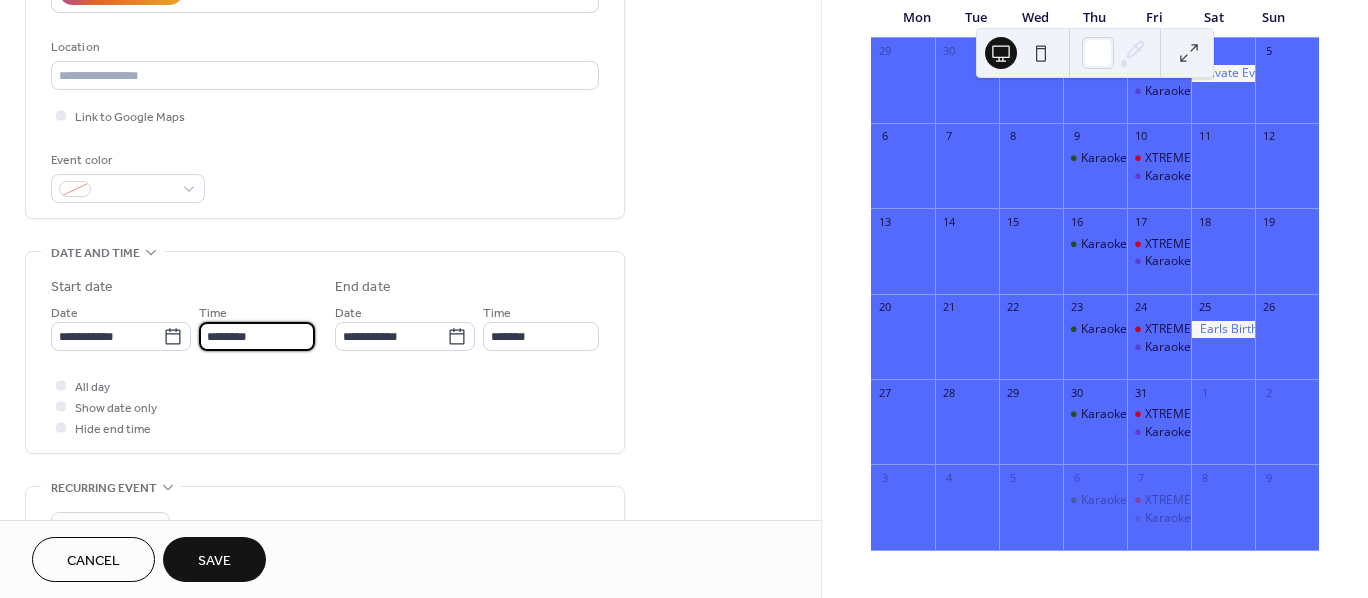 click on "********" at bounding box center [257, 336] 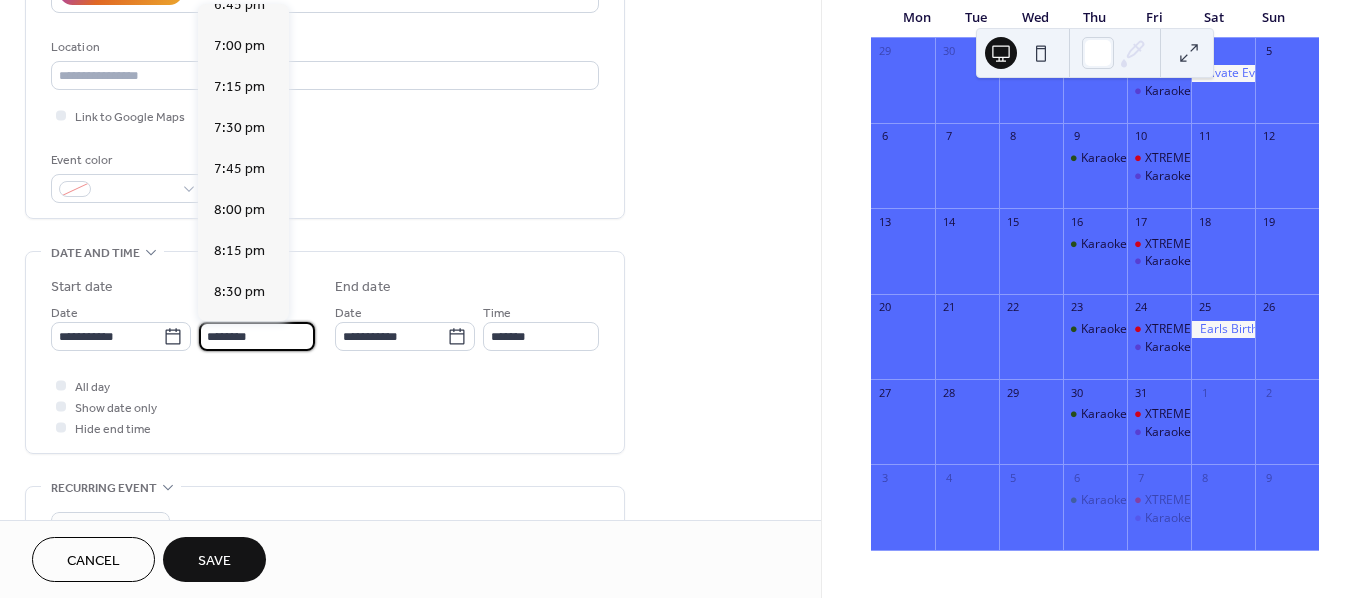 scroll, scrollTop: 3068, scrollLeft: 0, axis: vertical 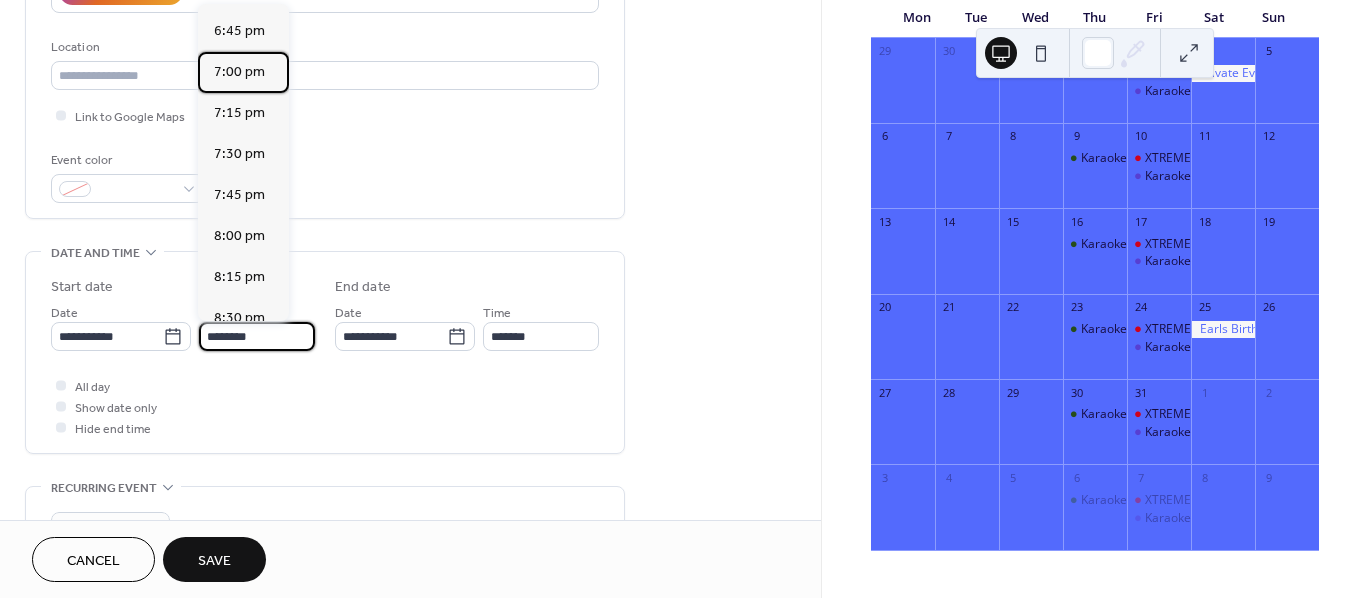 click on "7:00 pm" at bounding box center [239, 72] 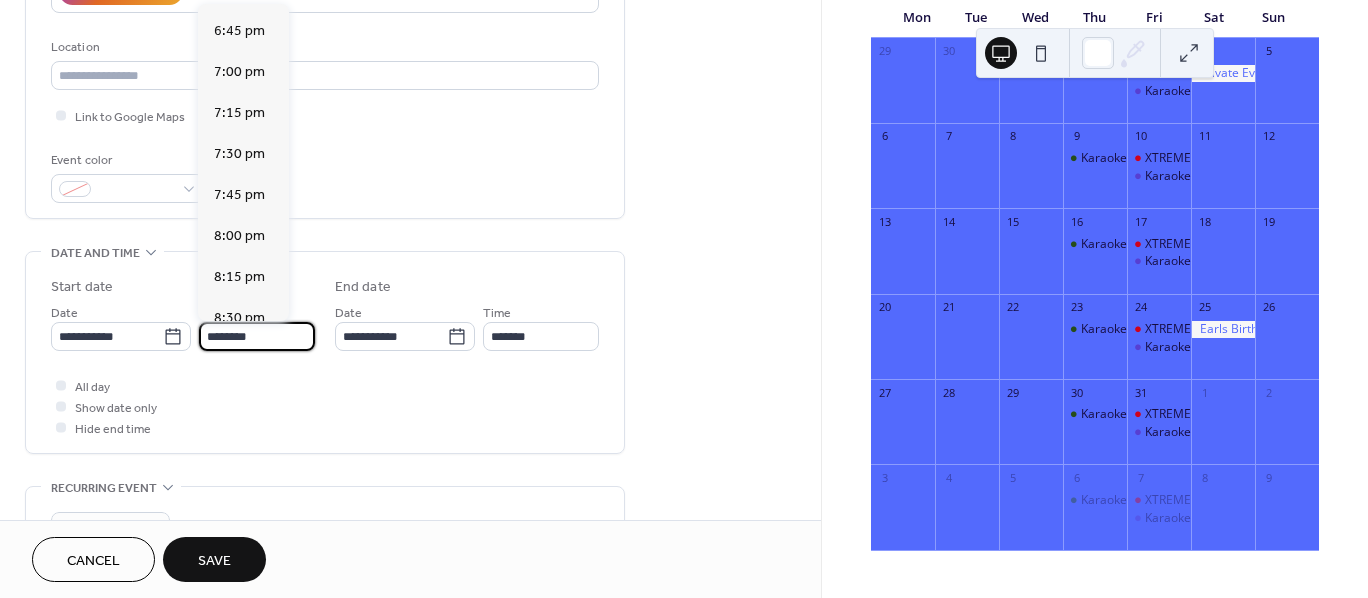 type on "*******" 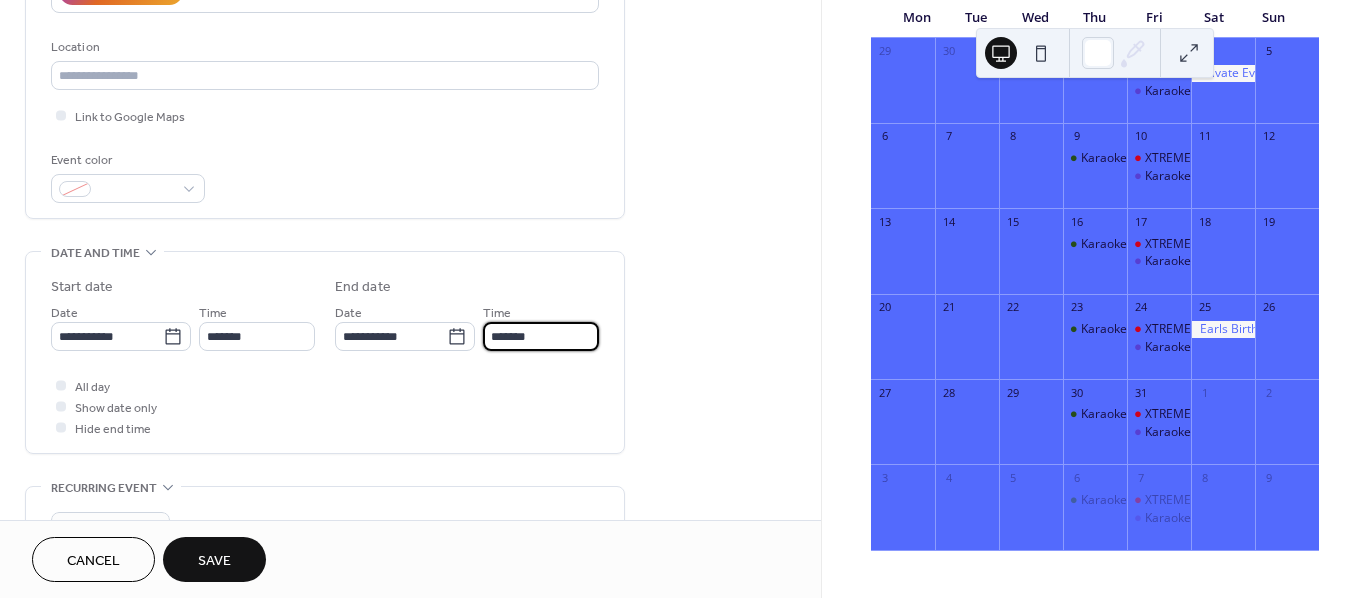 click on "*******" at bounding box center (541, 336) 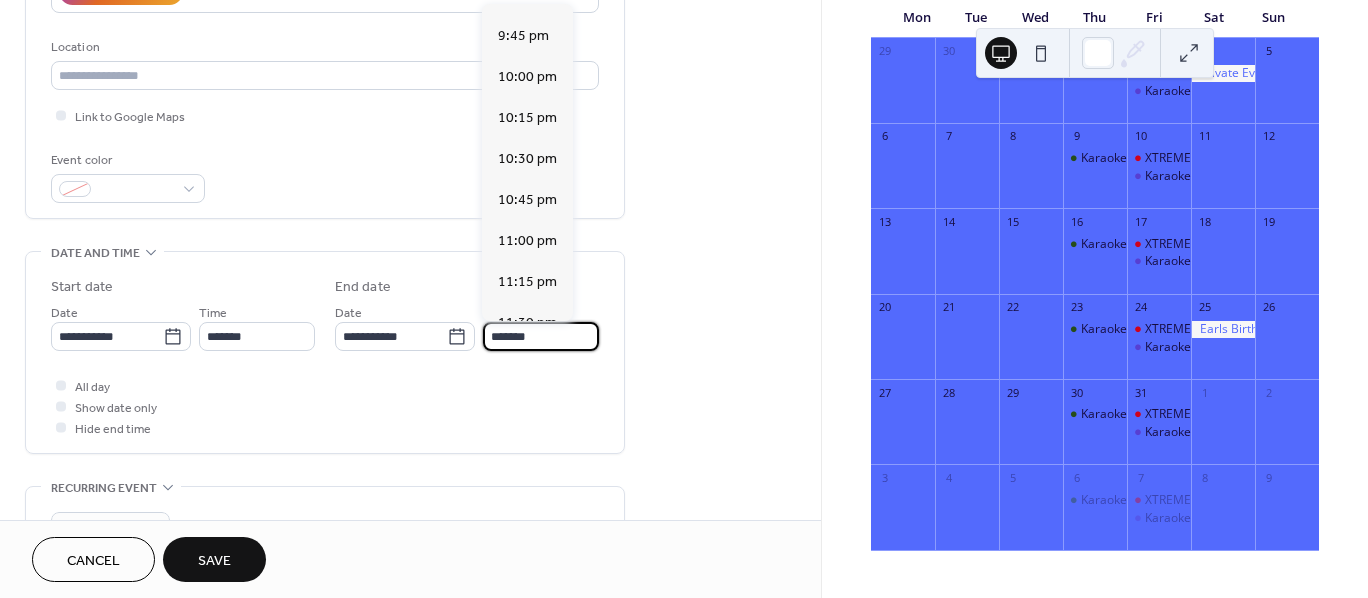 scroll, scrollTop: 400, scrollLeft: 0, axis: vertical 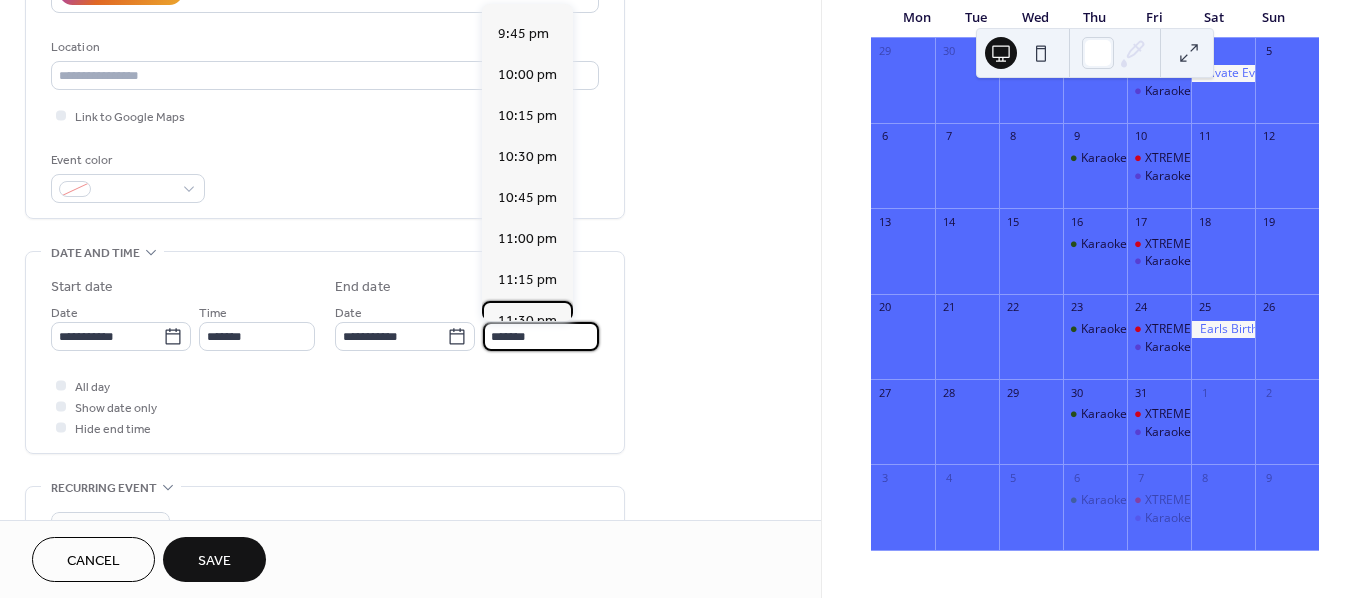 click on "11:30 pm" at bounding box center [527, 321] 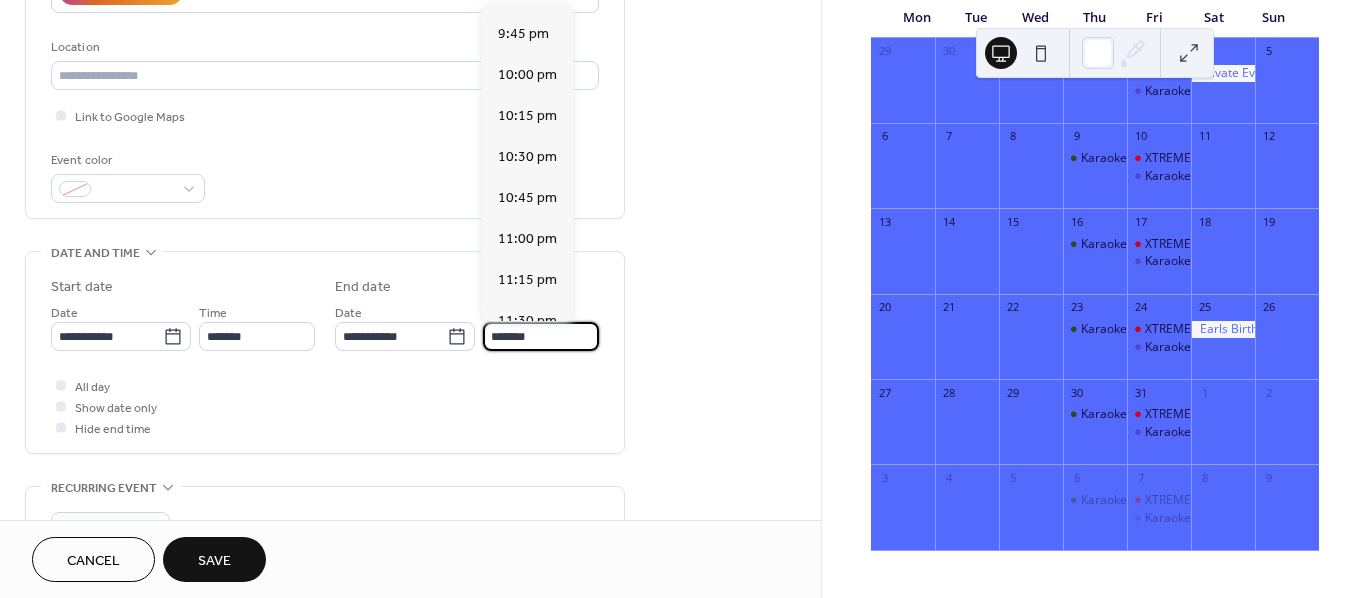 type on "********" 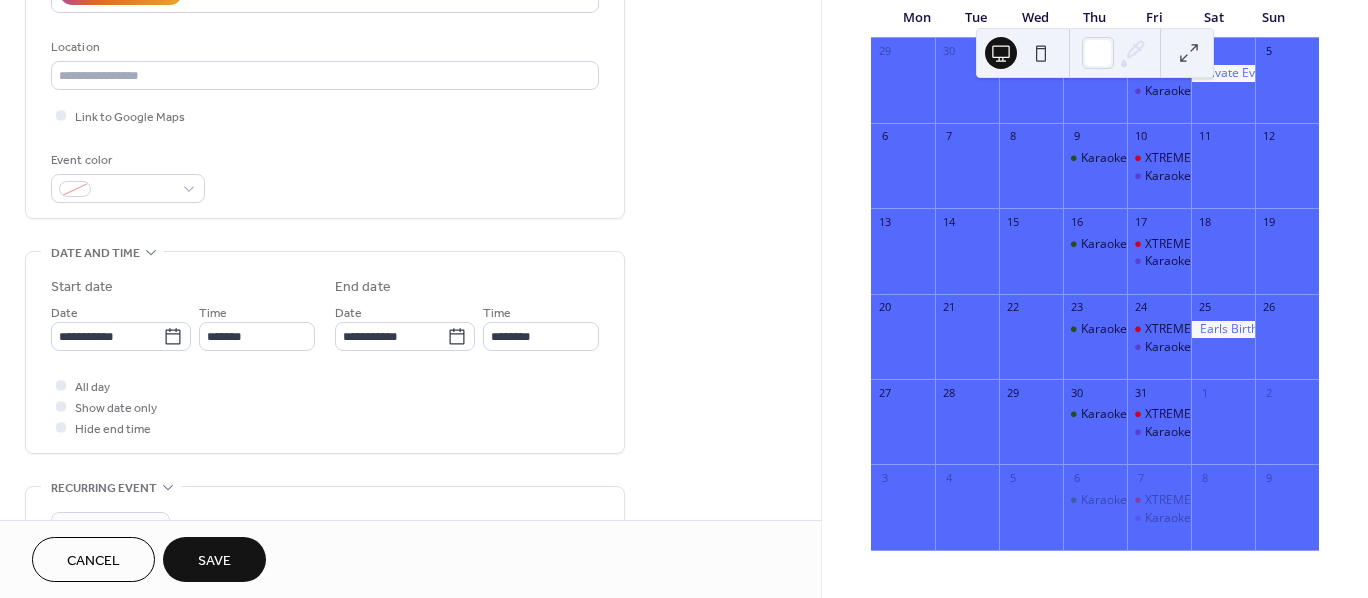 click on "Save" at bounding box center [214, 559] 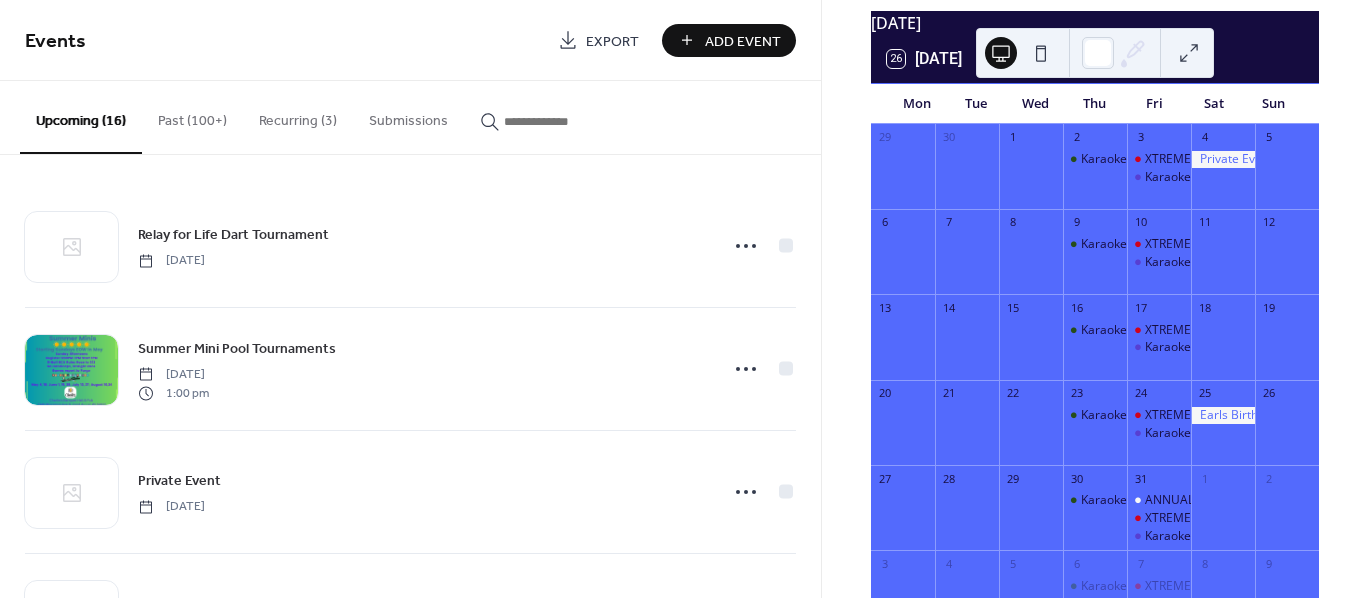 scroll, scrollTop: 92, scrollLeft: 0, axis: vertical 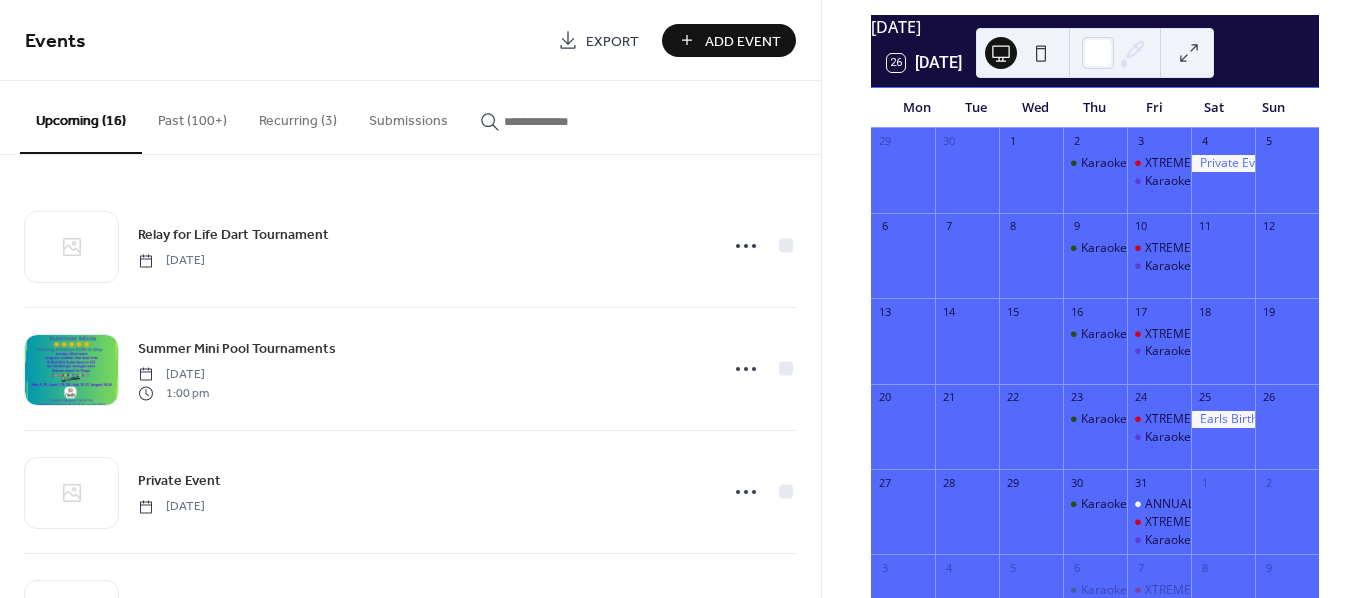 click 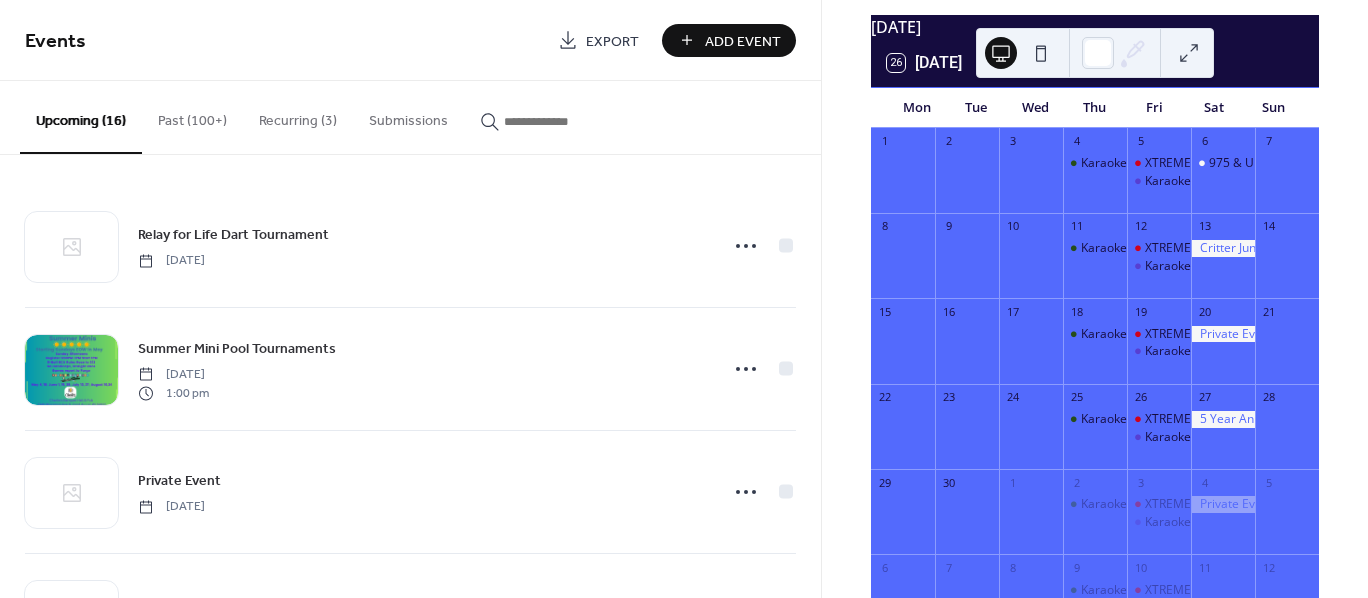 click 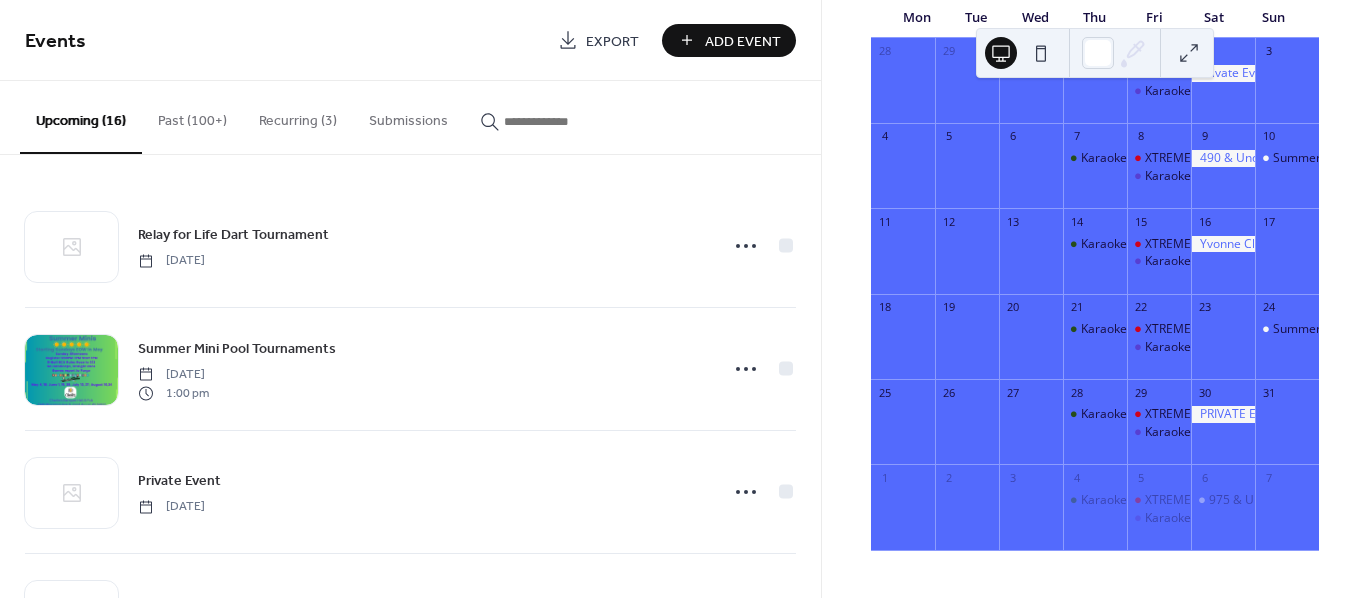scroll, scrollTop: 192, scrollLeft: 0, axis: vertical 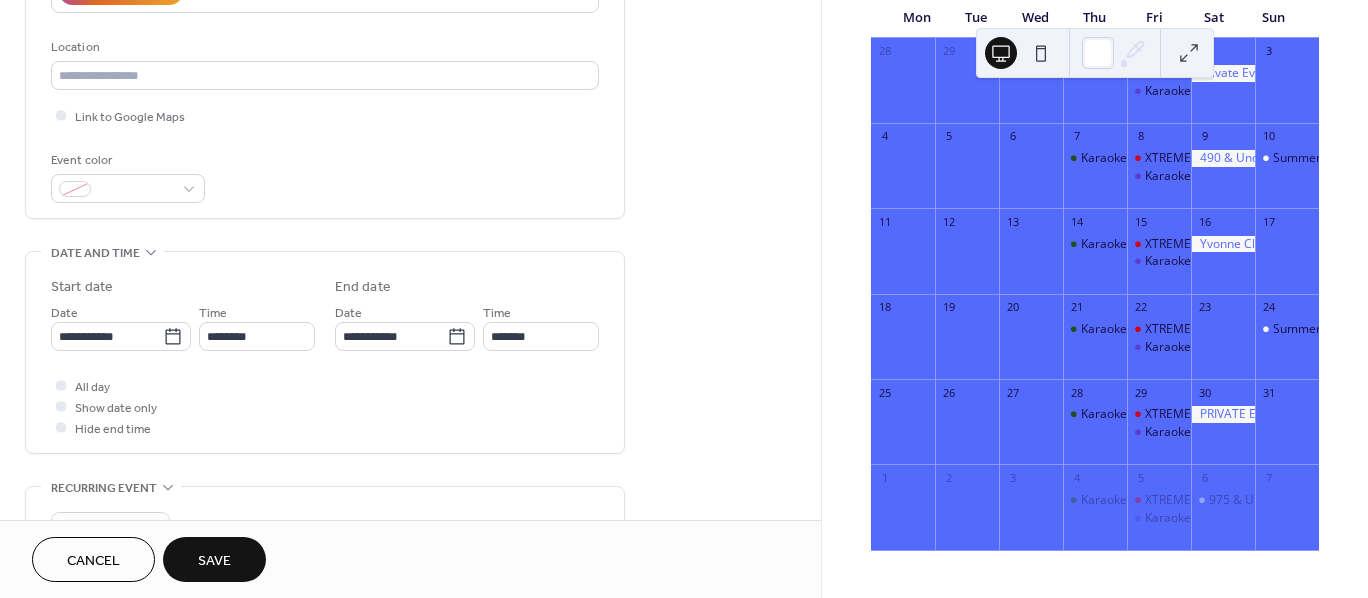 type on "**********" 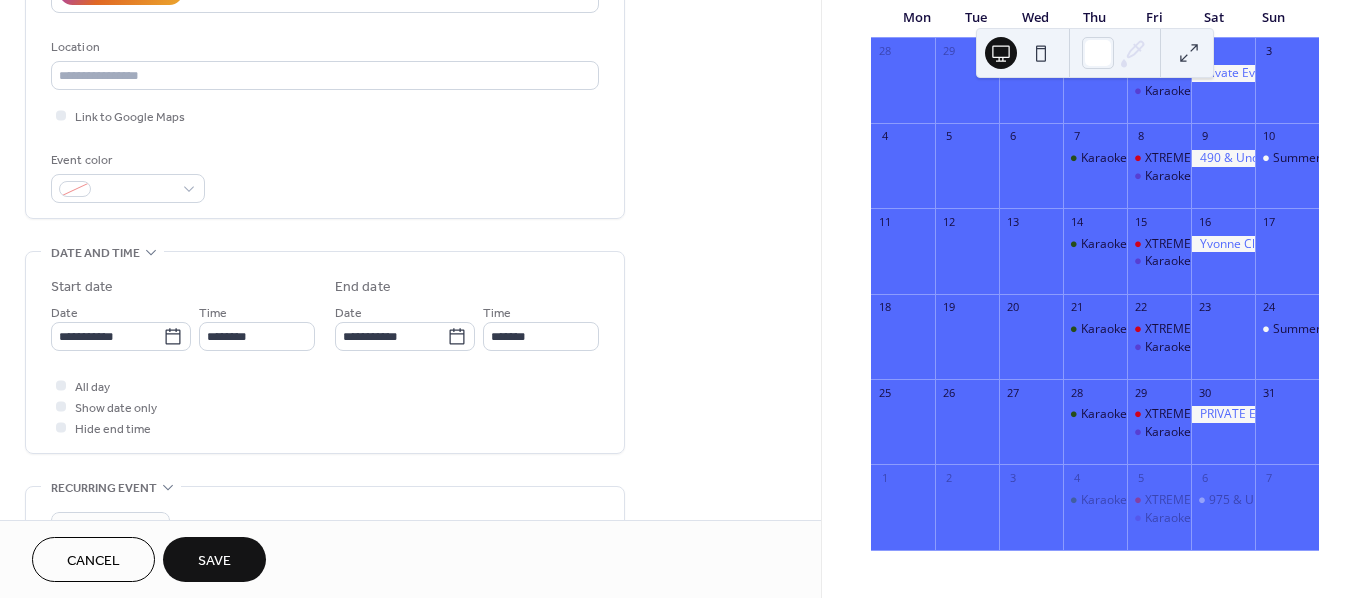 click on "**********" at bounding box center (325, 357) 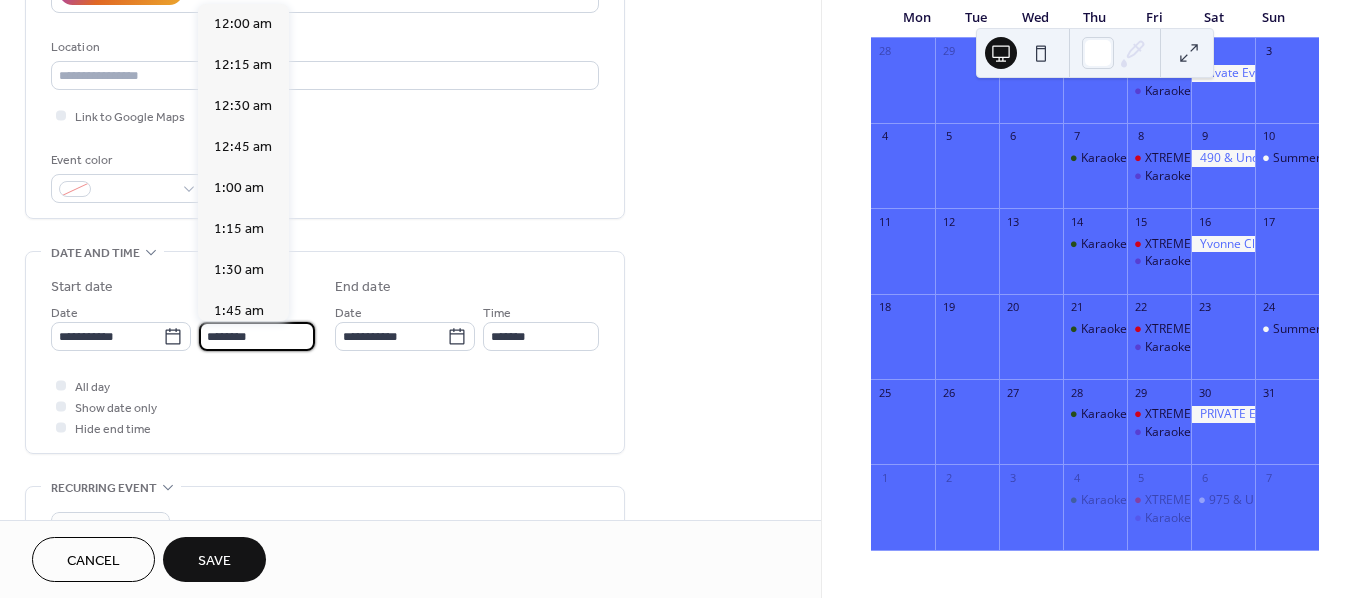 click on "********" at bounding box center (257, 336) 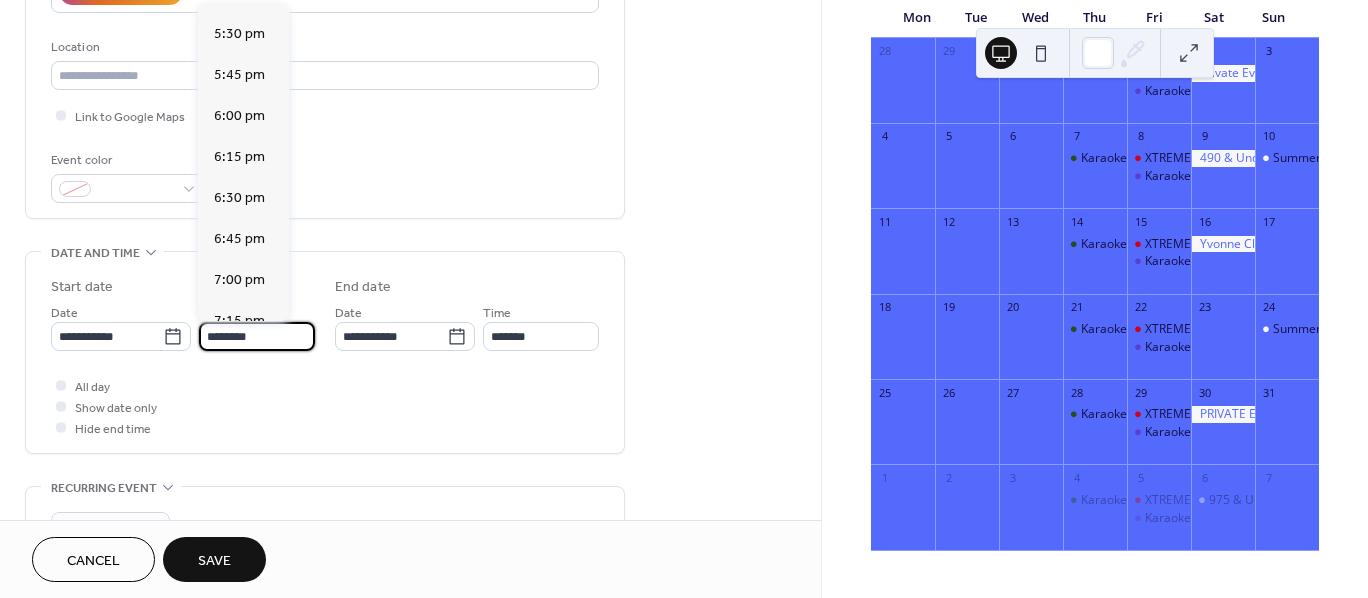 scroll, scrollTop: 2868, scrollLeft: 0, axis: vertical 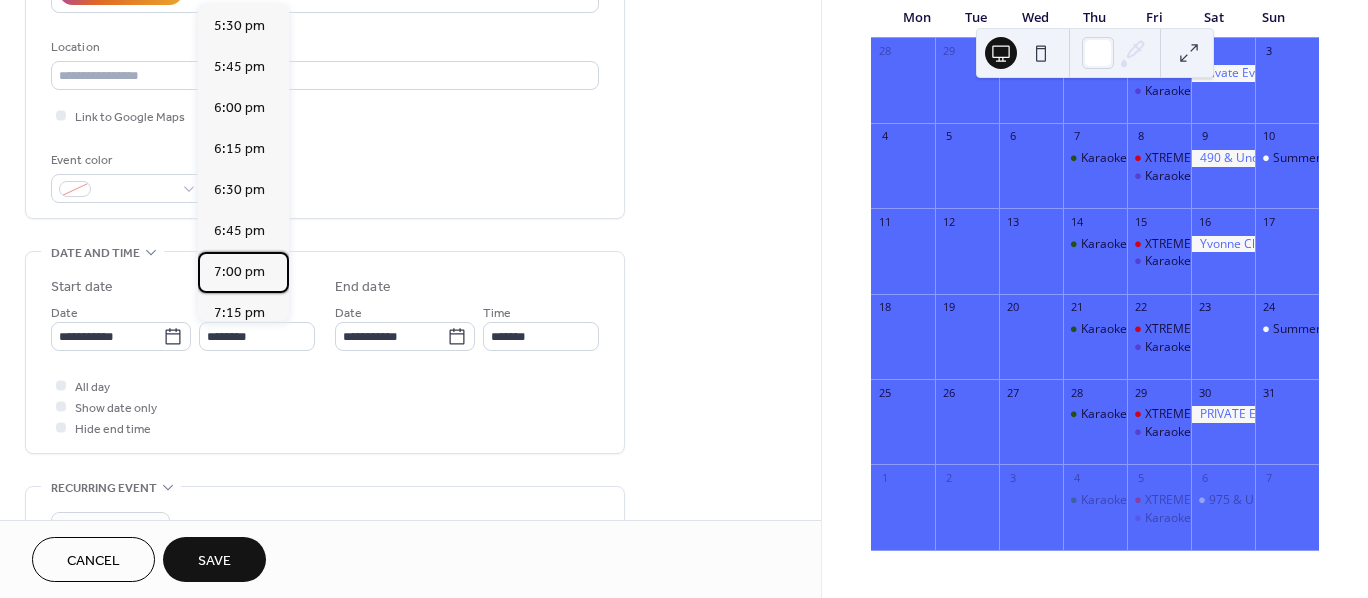 click on "7:00 pm" at bounding box center [239, 272] 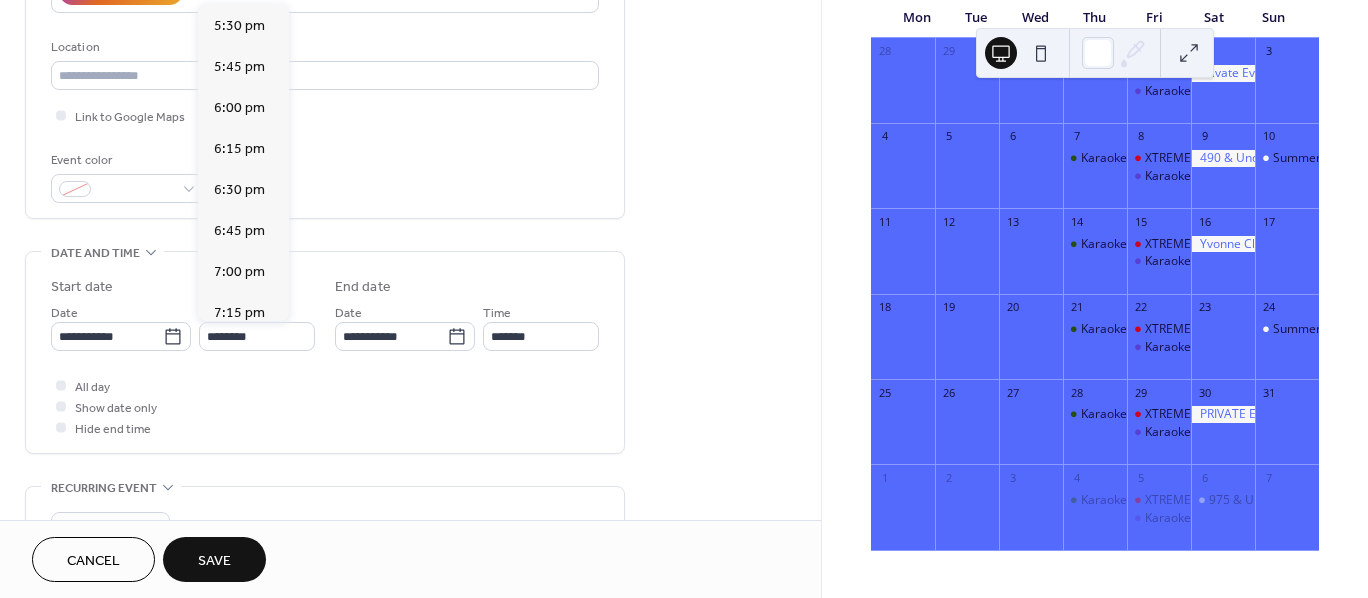 type on "*******" 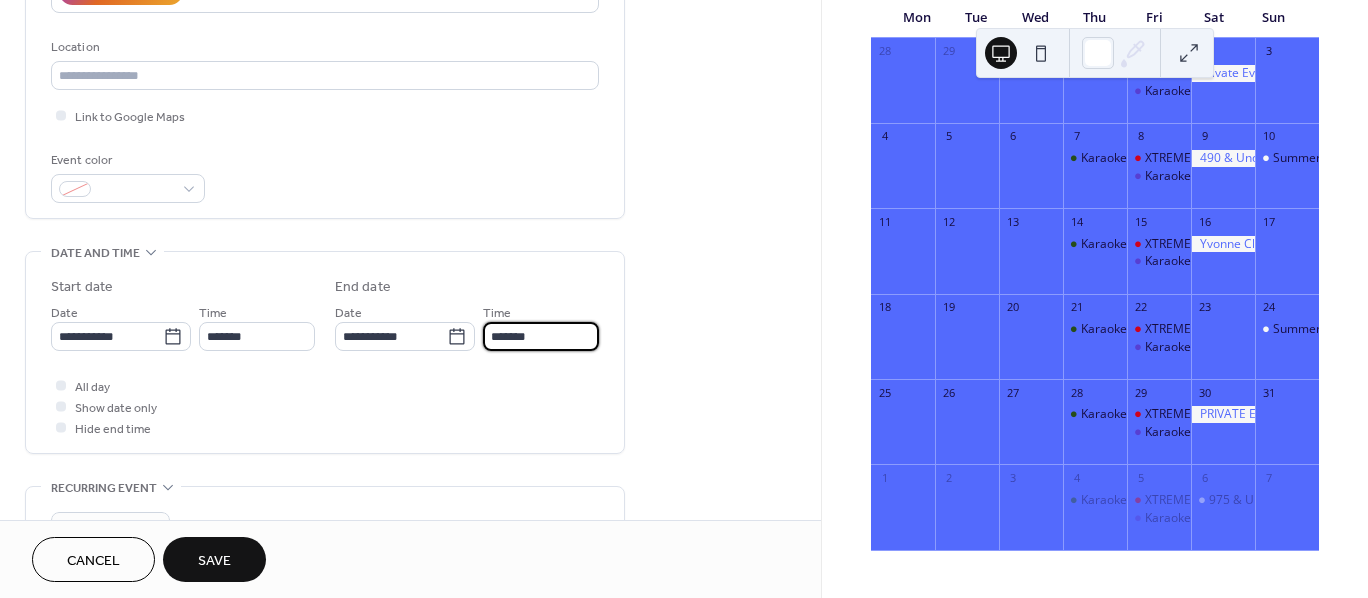 click on "*******" at bounding box center [541, 336] 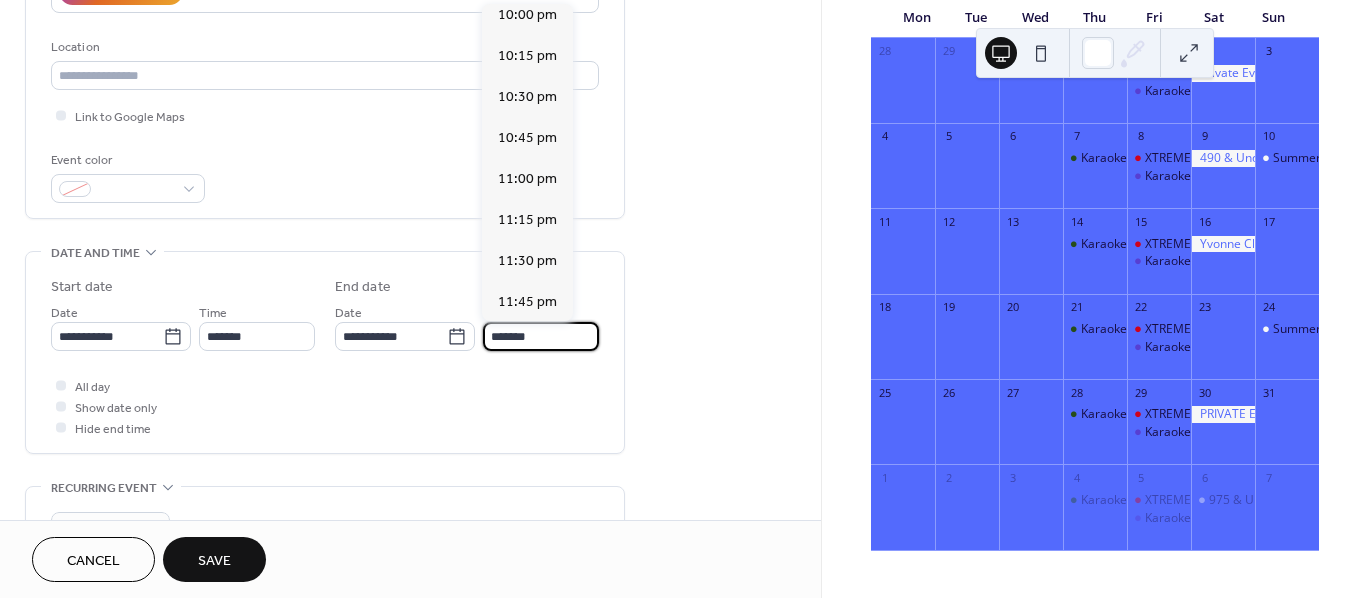scroll, scrollTop: 461, scrollLeft: 0, axis: vertical 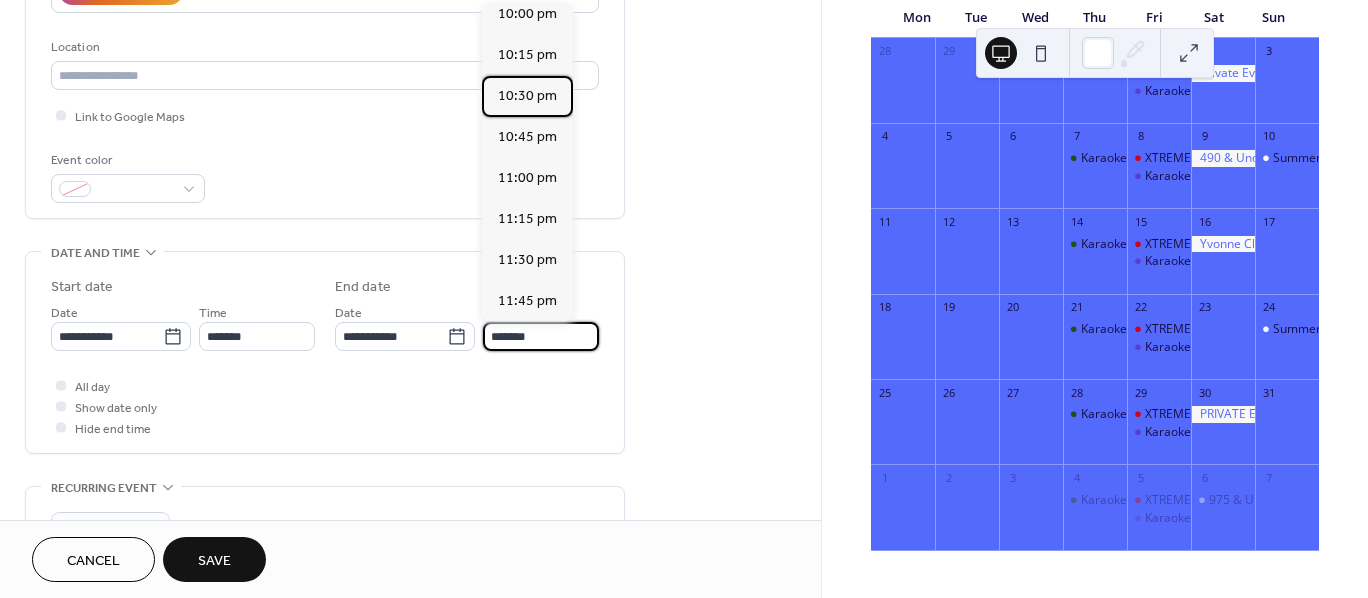 click on "10:30 pm" at bounding box center [527, 96] 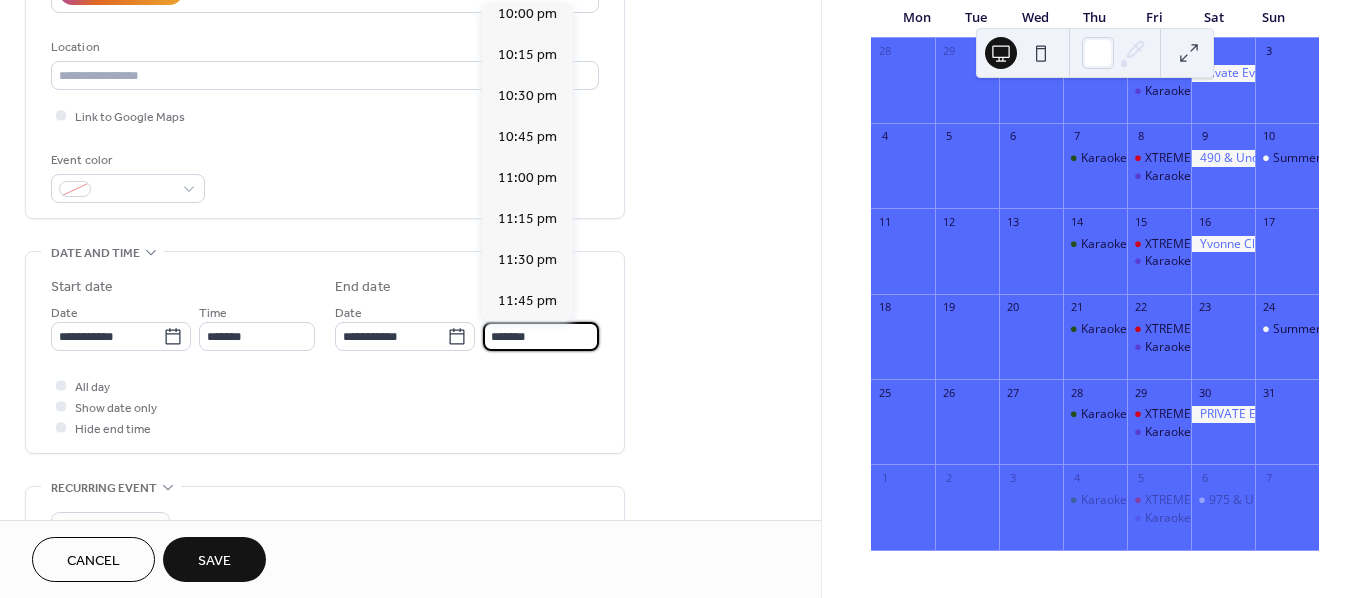 type on "********" 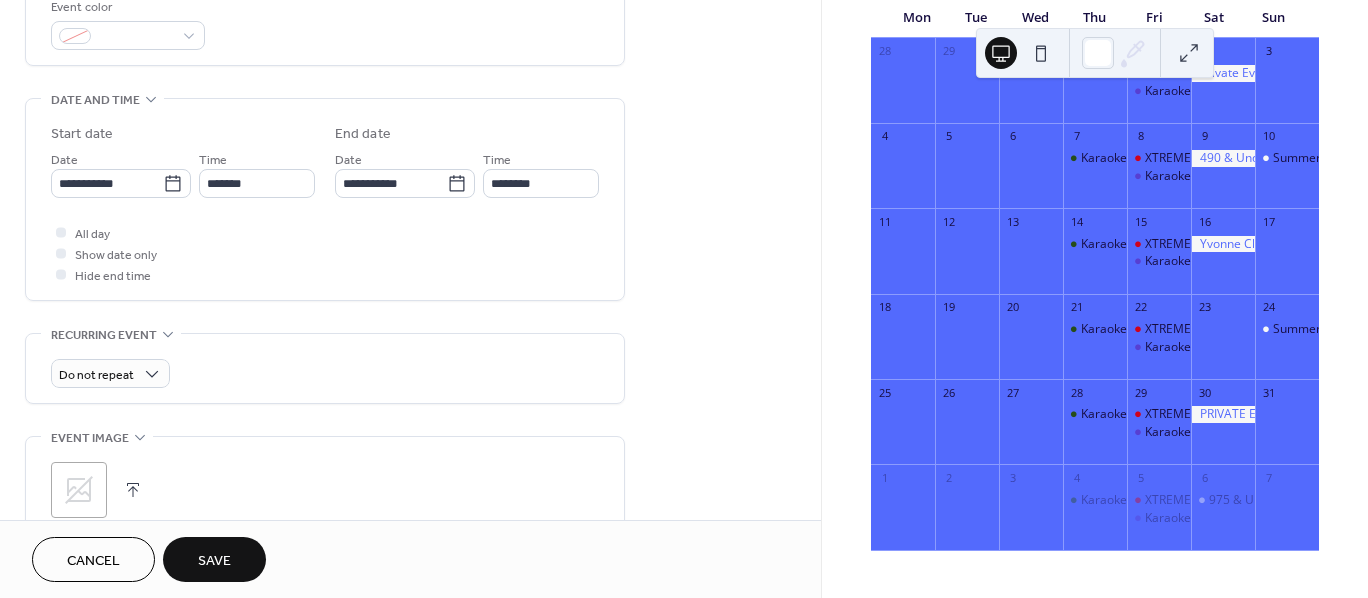 scroll, scrollTop: 563, scrollLeft: 0, axis: vertical 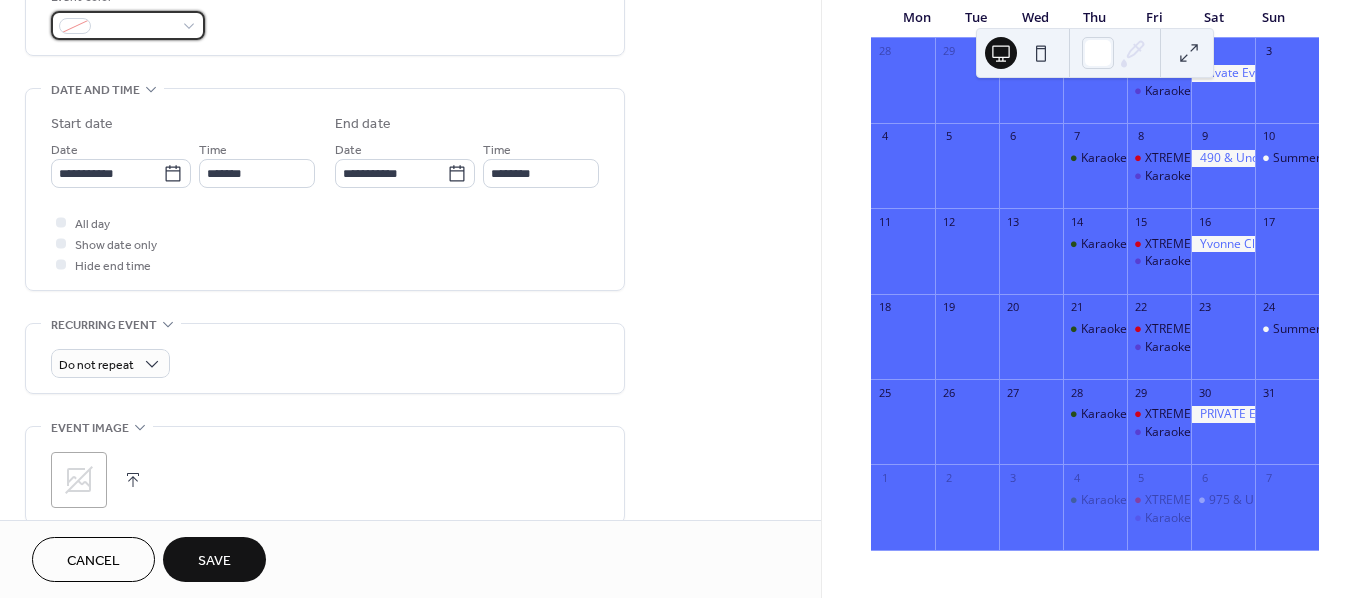 click at bounding box center (136, 27) 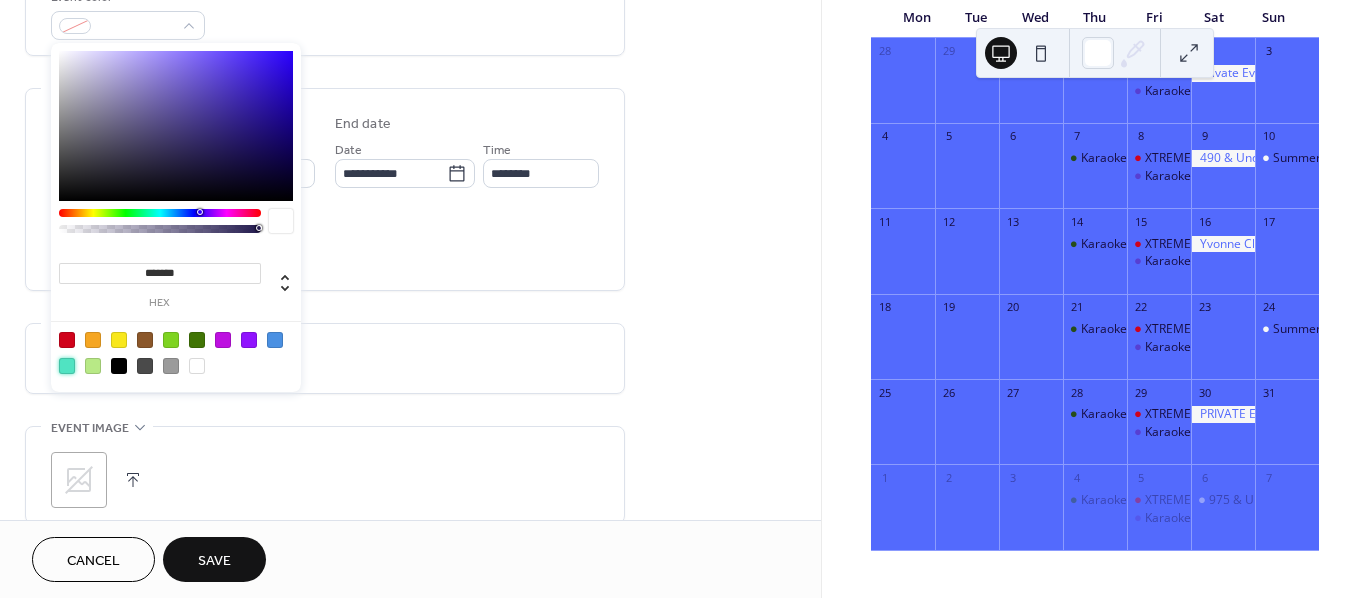 click at bounding box center (67, 366) 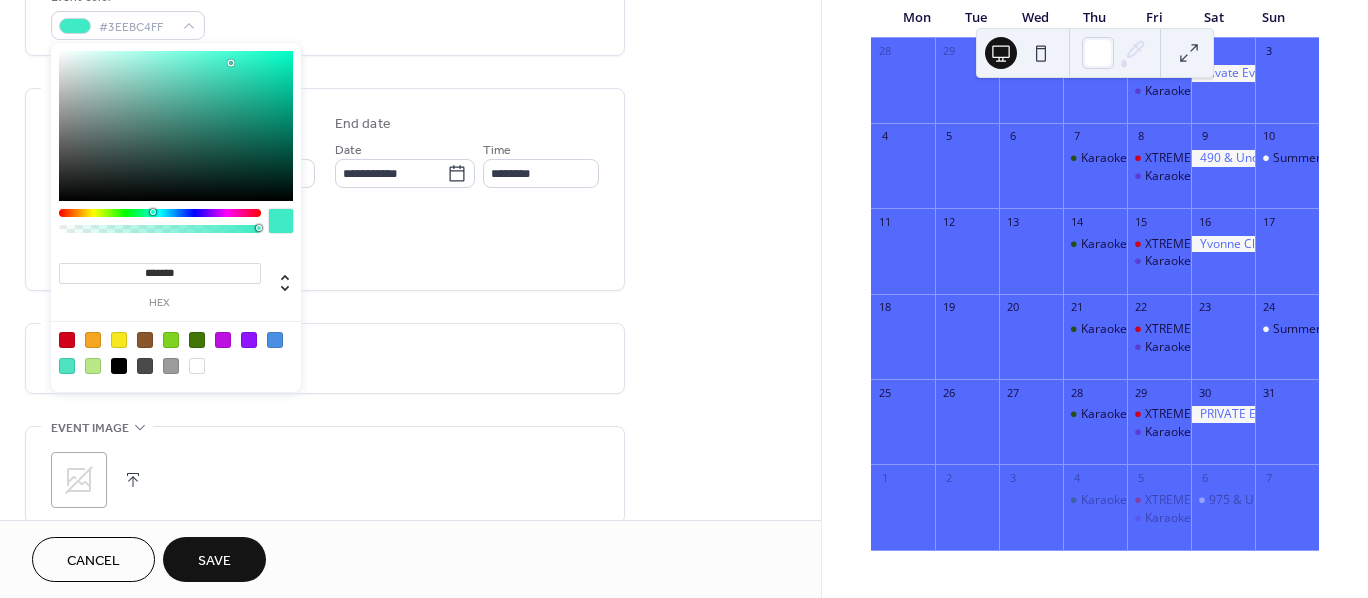 drag, startPoint x: 240, startPoint y: 63, endPoint x: 252, endPoint y: 62, distance: 12.0415945 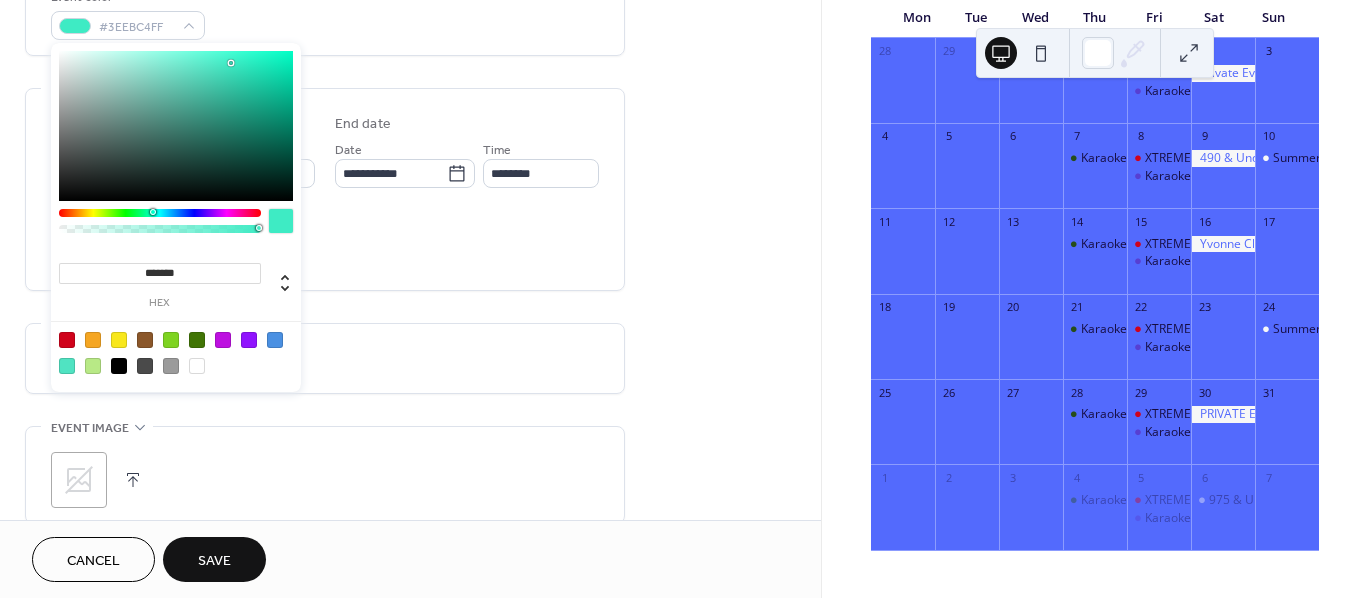 click at bounding box center (176, 126) 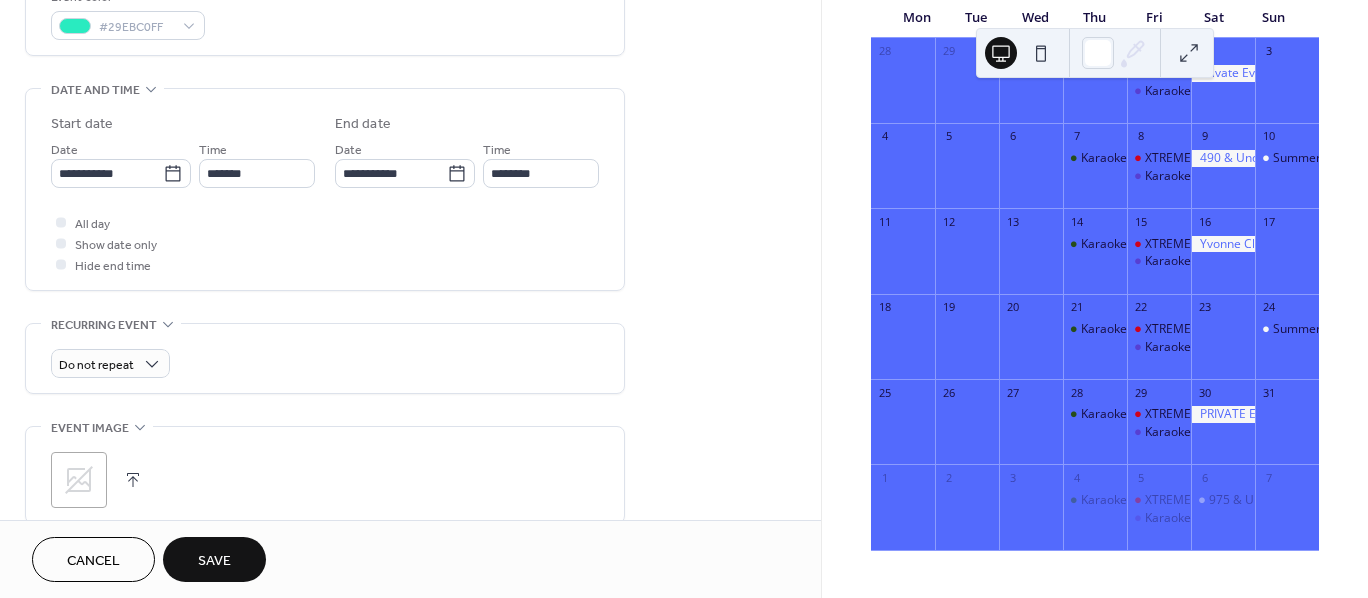 click on "Save" at bounding box center [214, 561] 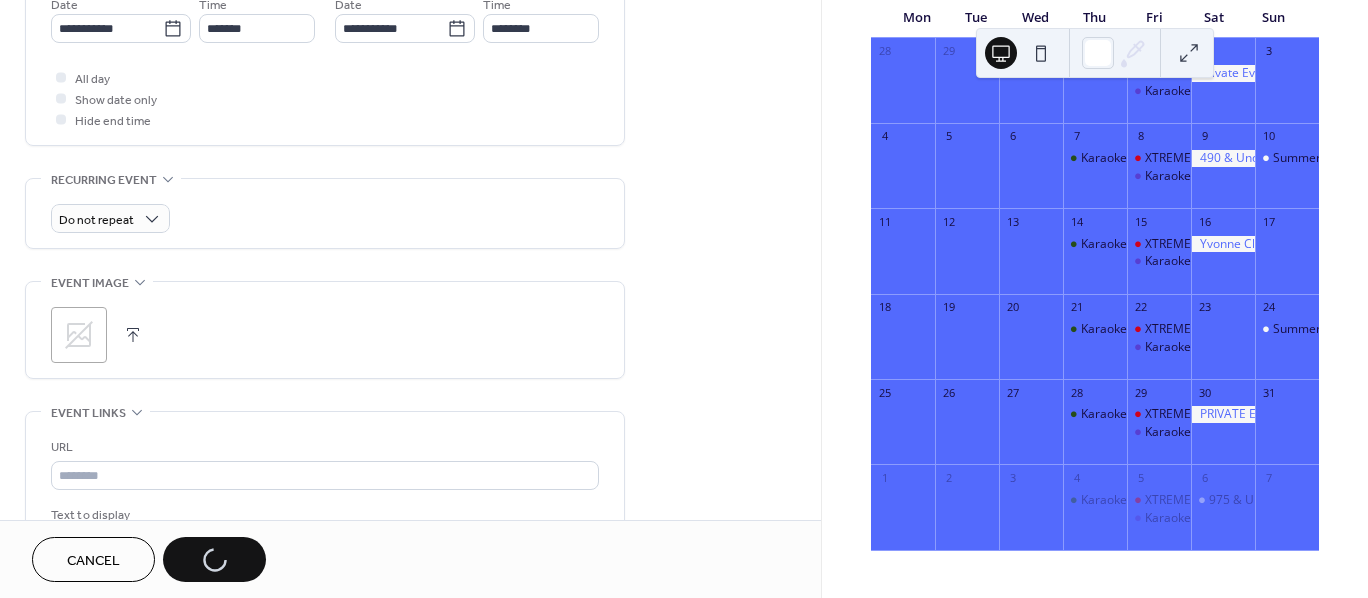 scroll, scrollTop: 763, scrollLeft: 0, axis: vertical 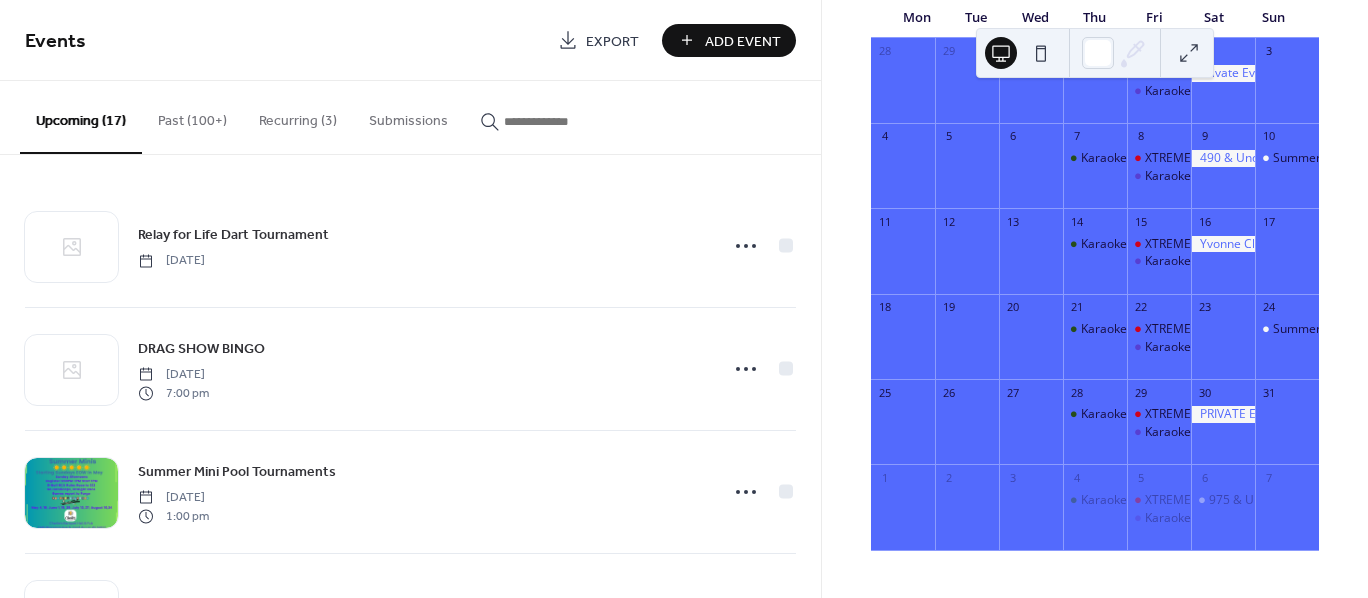 click on "DRAG SHOW BINGO [DATE] 7:00 pm" at bounding box center (421, 369) 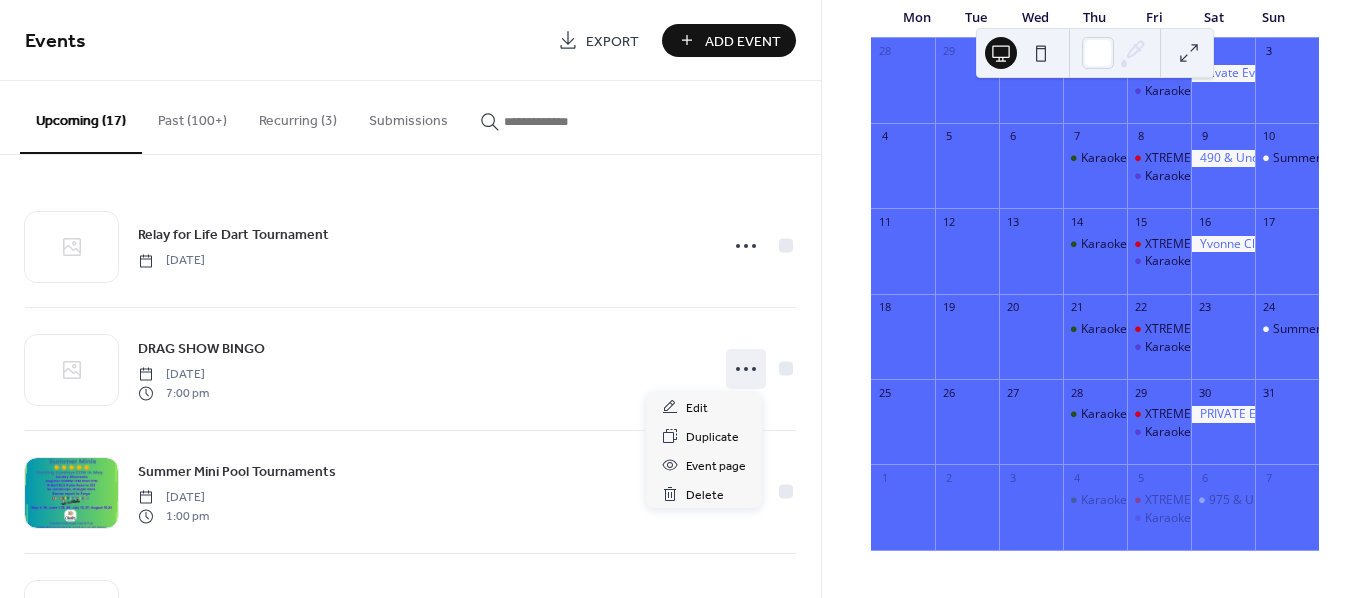 click 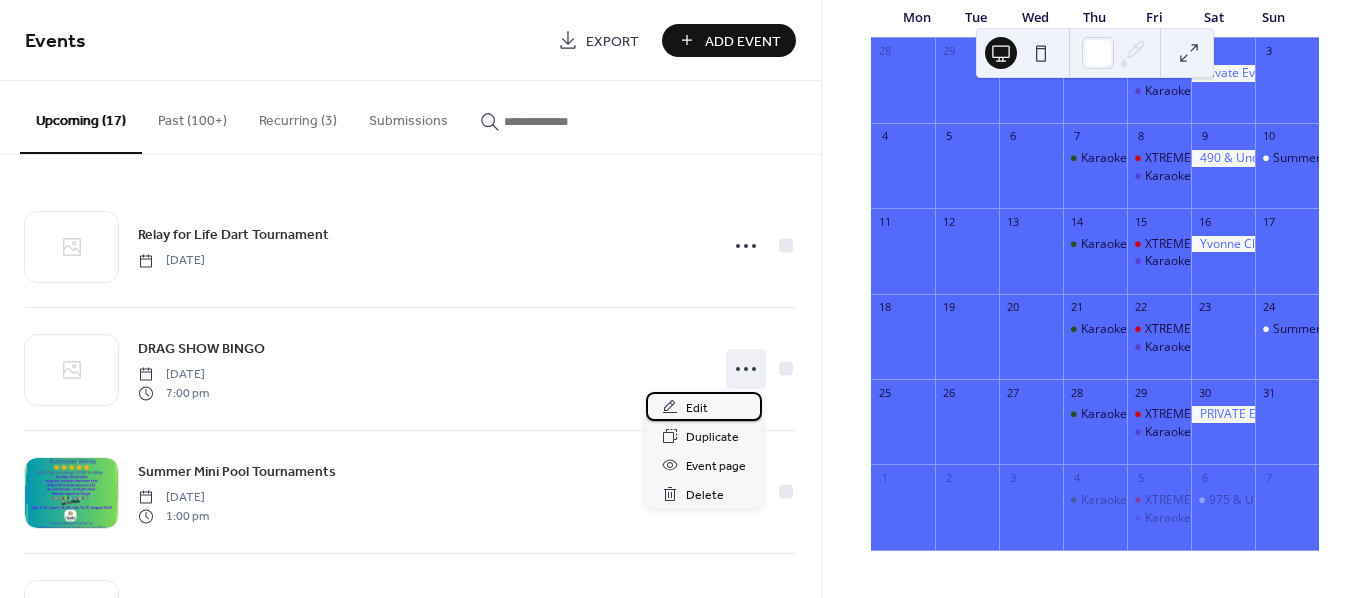 click on "Edit" at bounding box center [704, 406] 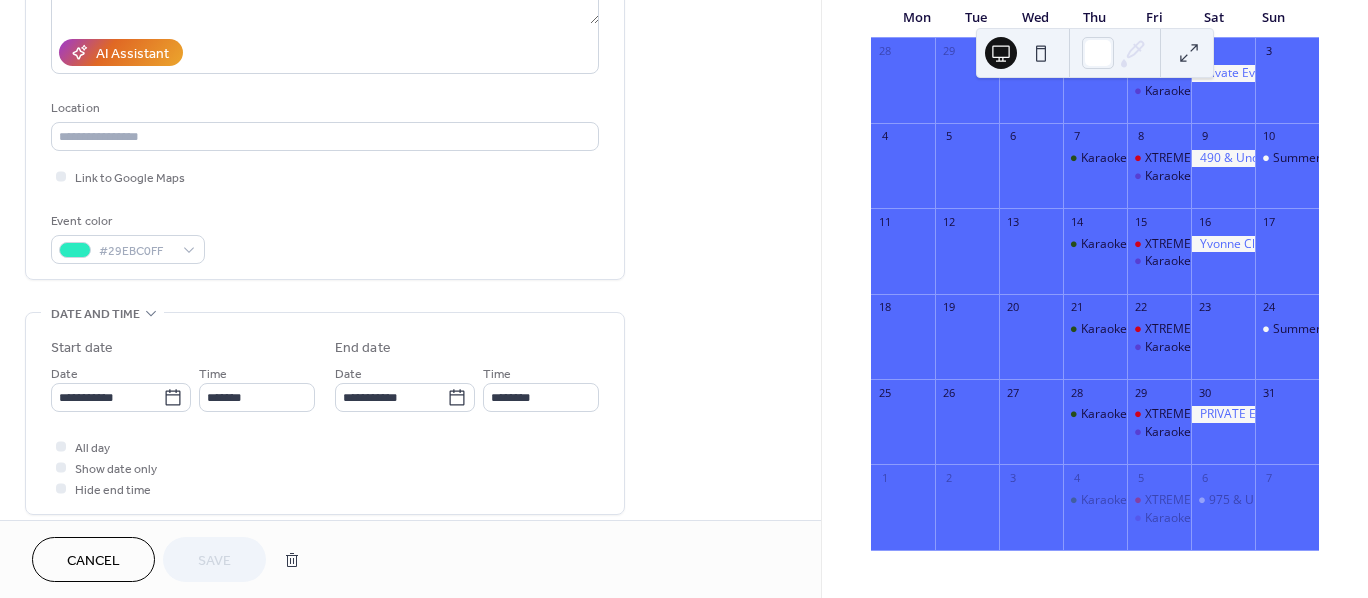 scroll, scrollTop: 400, scrollLeft: 0, axis: vertical 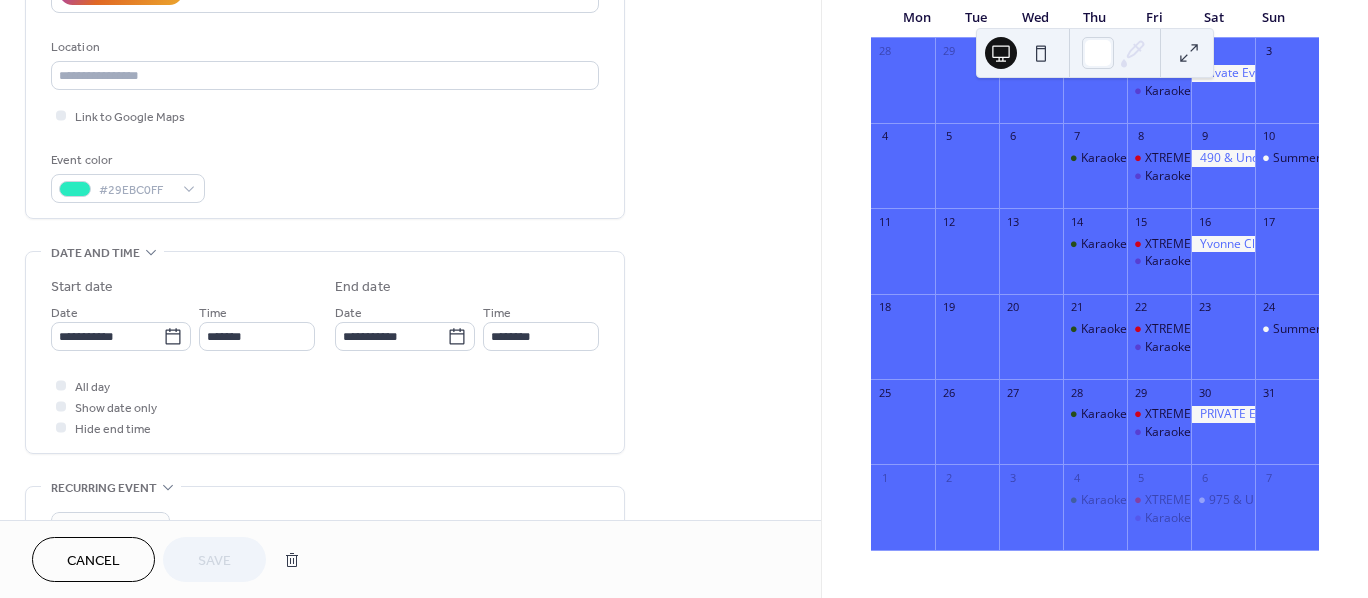 click 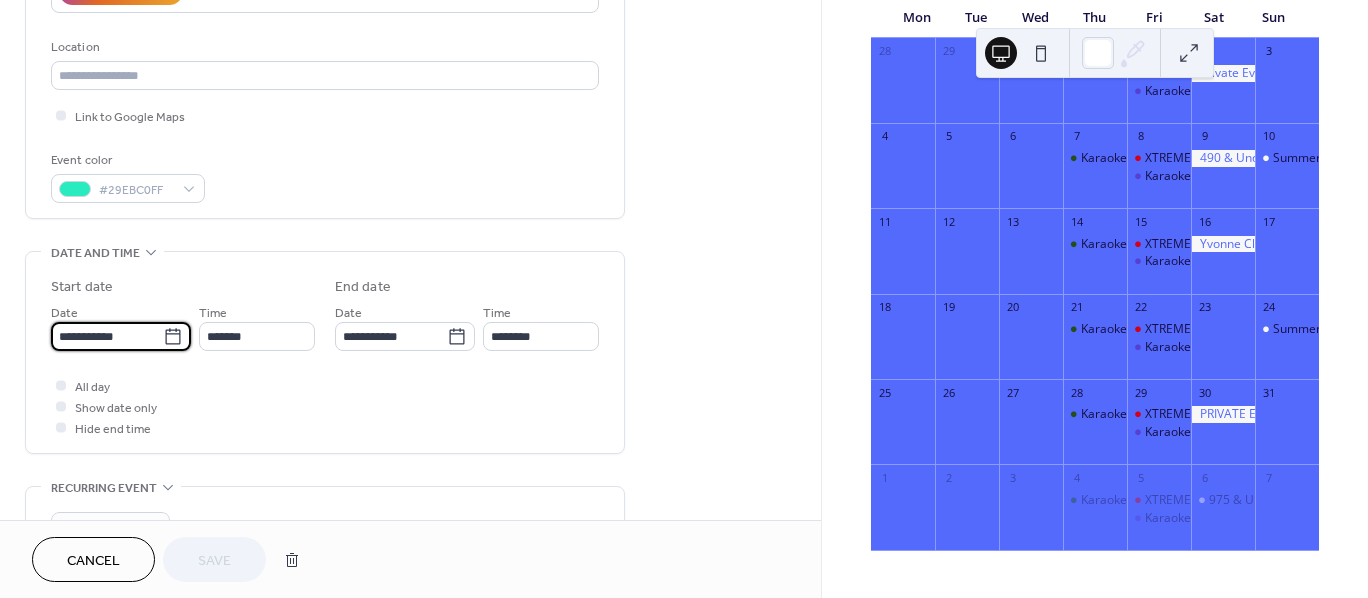 click on "**********" at bounding box center [107, 336] 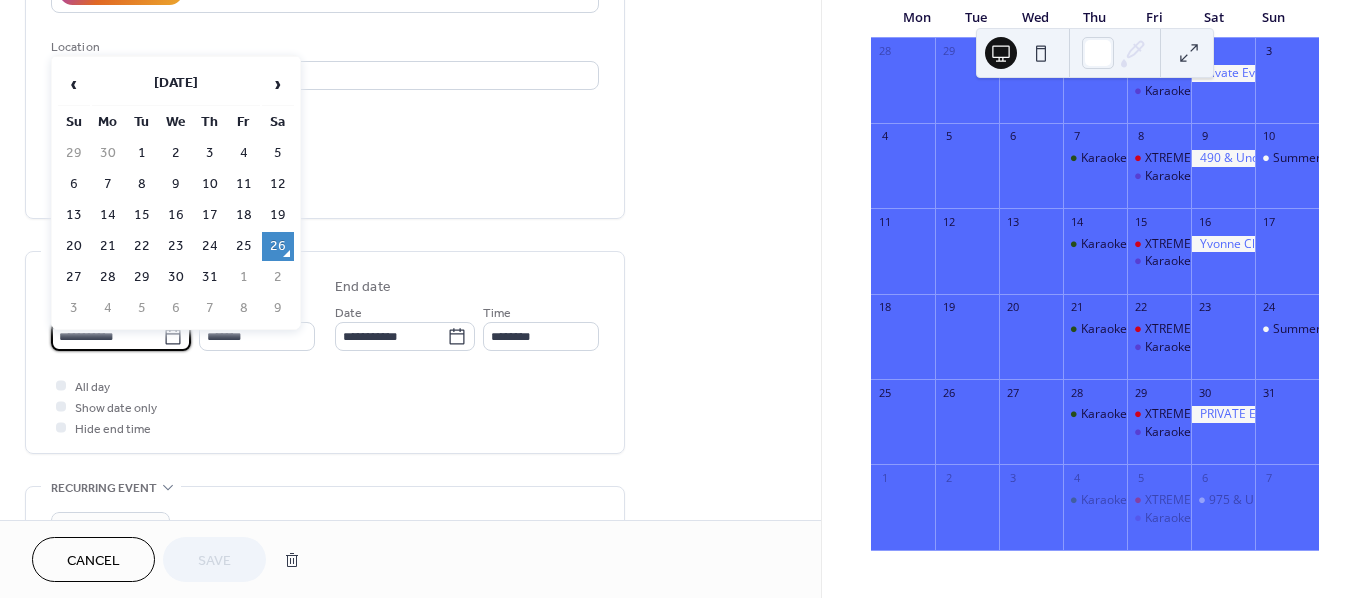 click on "›" at bounding box center [278, 84] 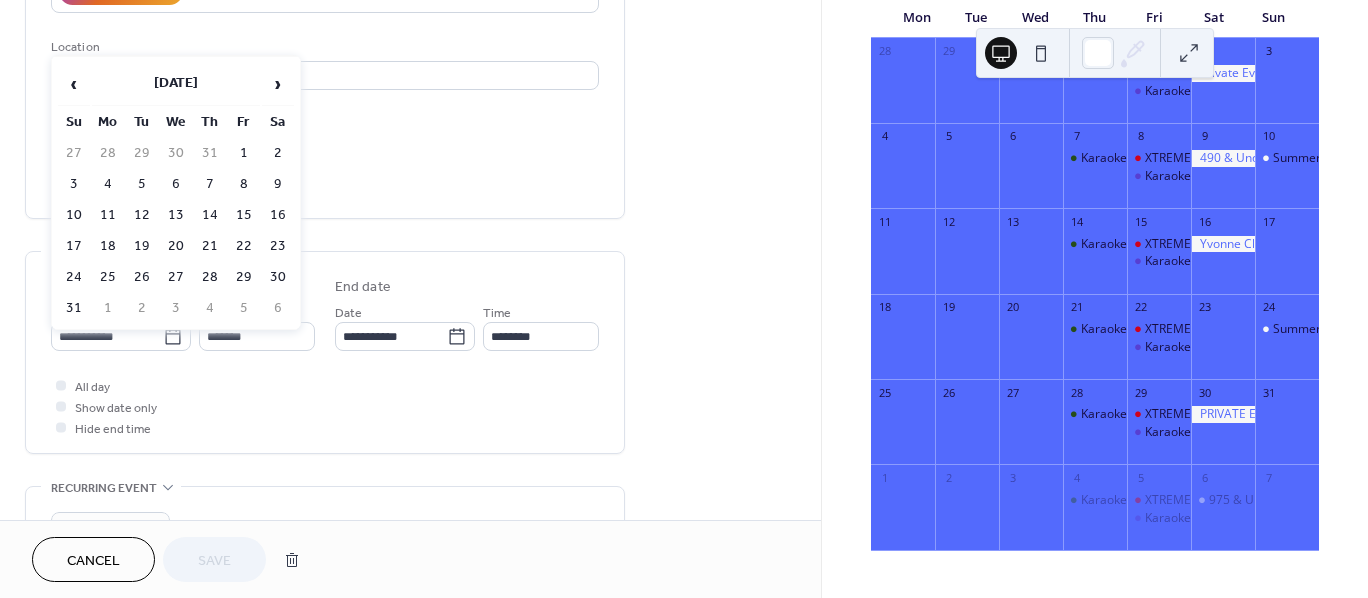 click on "29" at bounding box center (244, 277) 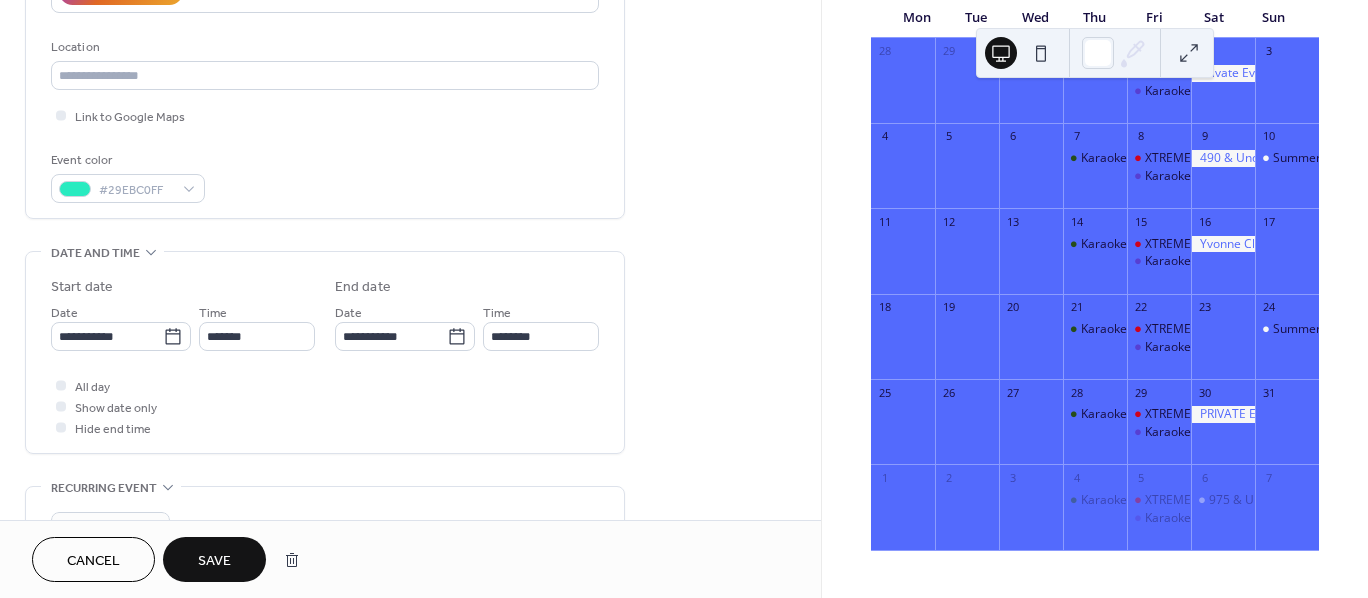 click on "Save" at bounding box center [214, 561] 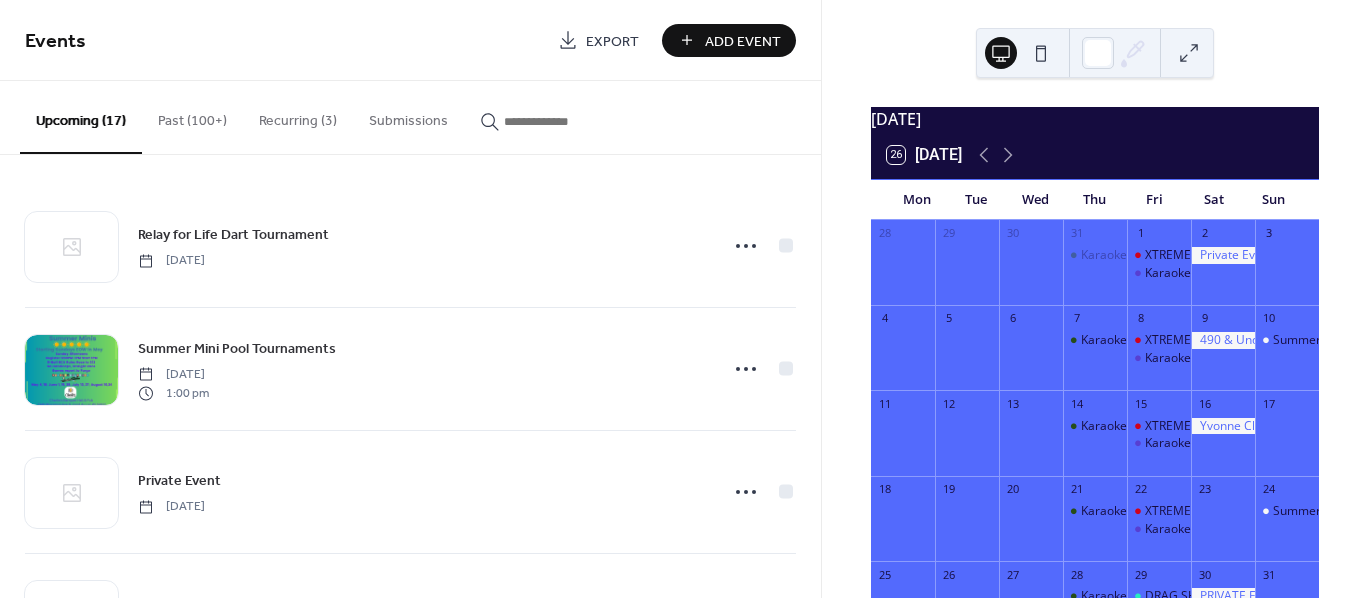 scroll, scrollTop: 0, scrollLeft: 0, axis: both 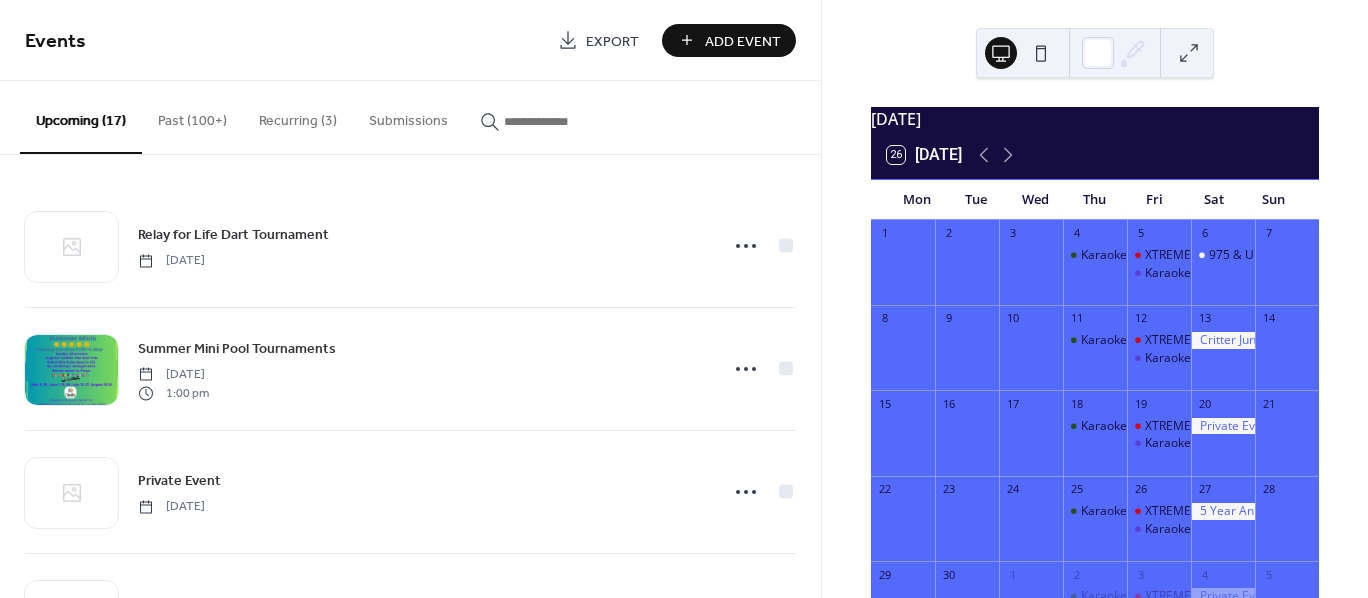 click 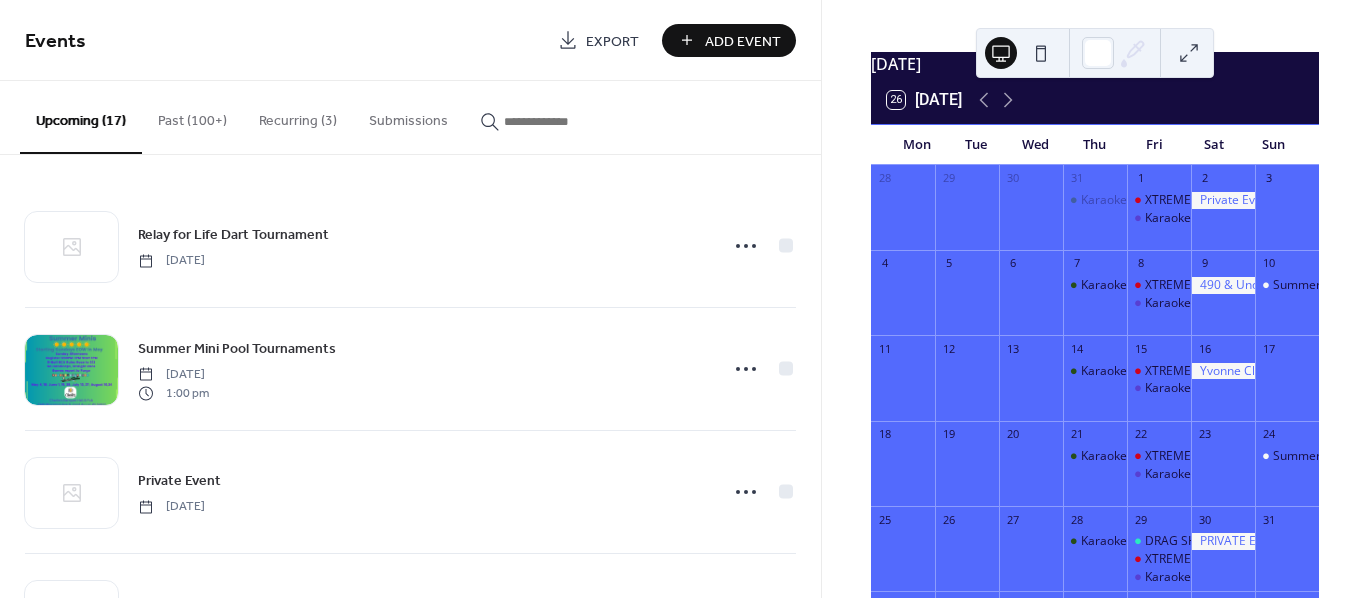 scroll, scrollTop: 0, scrollLeft: 0, axis: both 